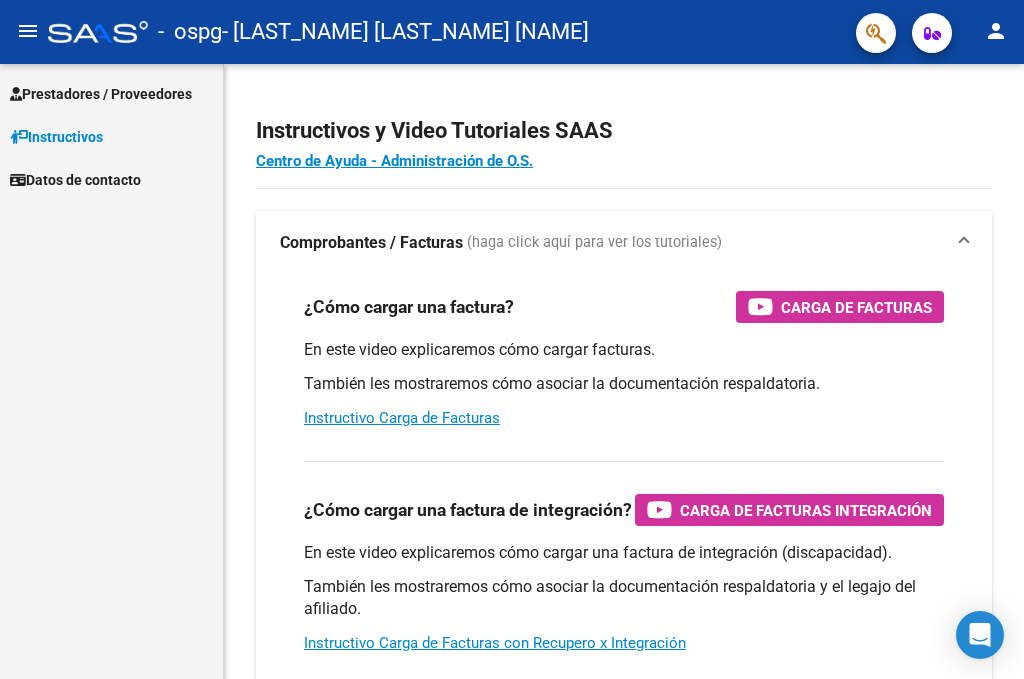 scroll, scrollTop: 0, scrollLeft: 0, axis: both 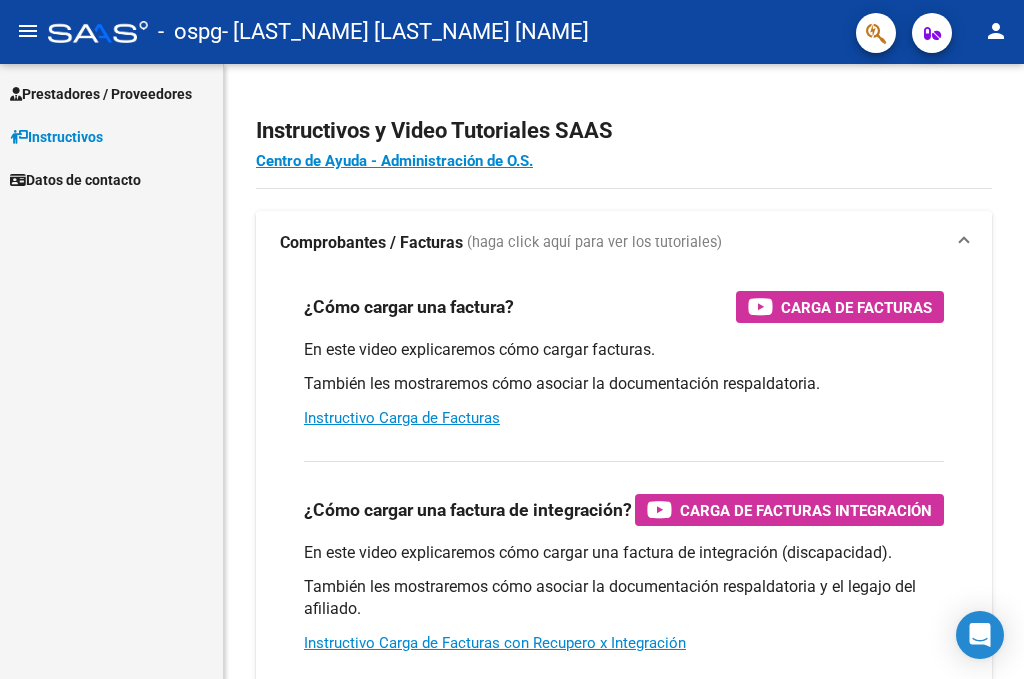 click on "Prestadores / Proveedores" at bounding box center (101, 94) 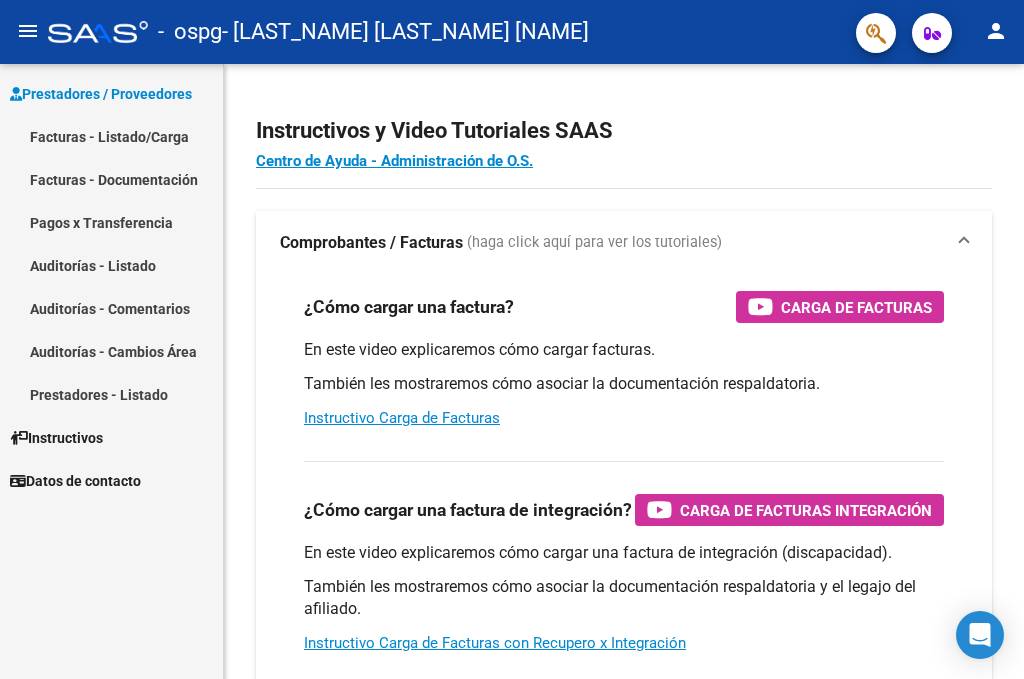 click on "Facturas - Listado/Carga" at bounding box center [111, 136] 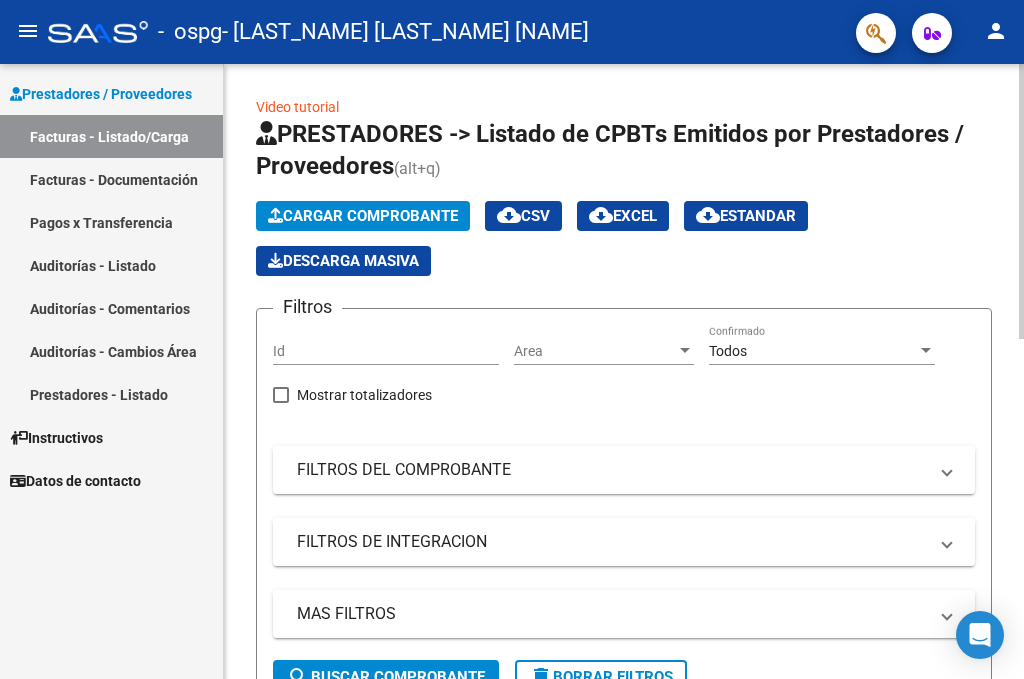 click on "Cargar Comprobante" 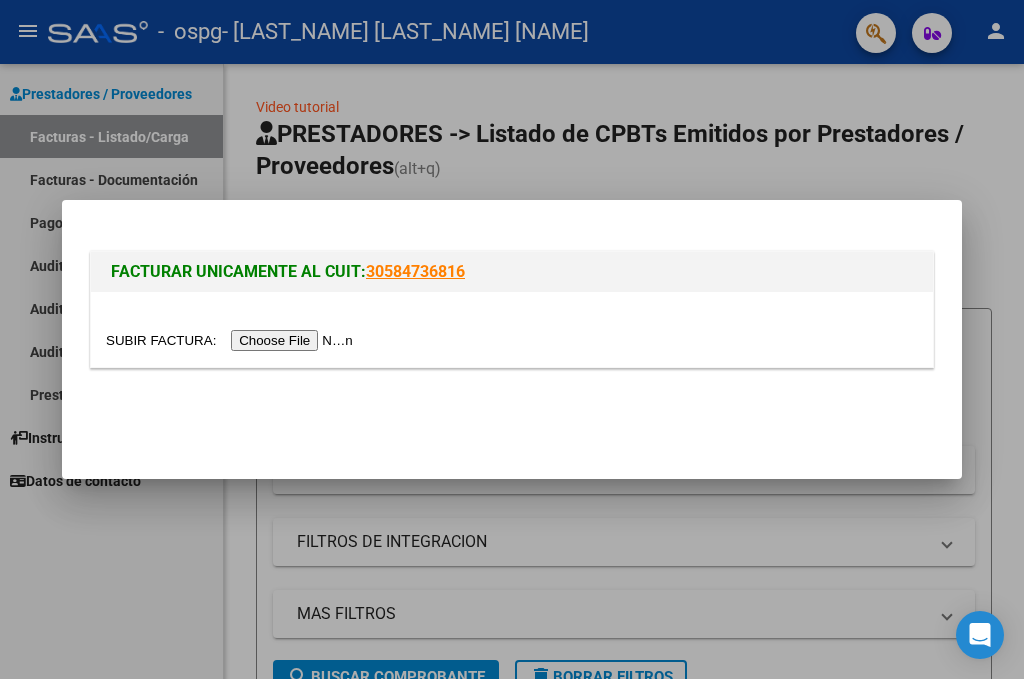 click at bounding box center [232, 340] 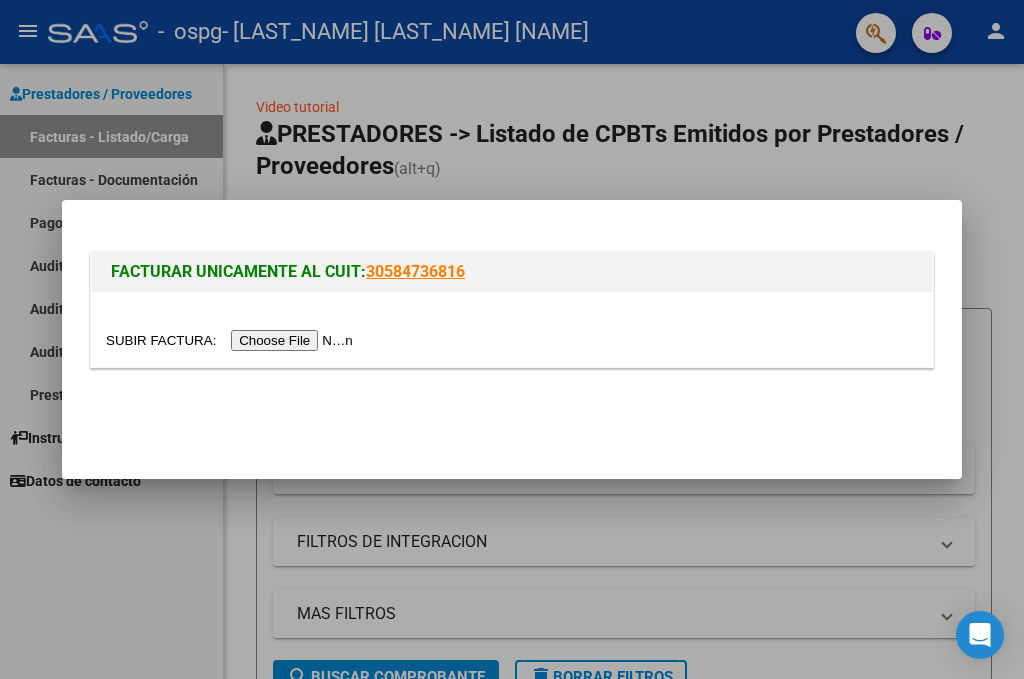 click at bounding box center (232, 340) 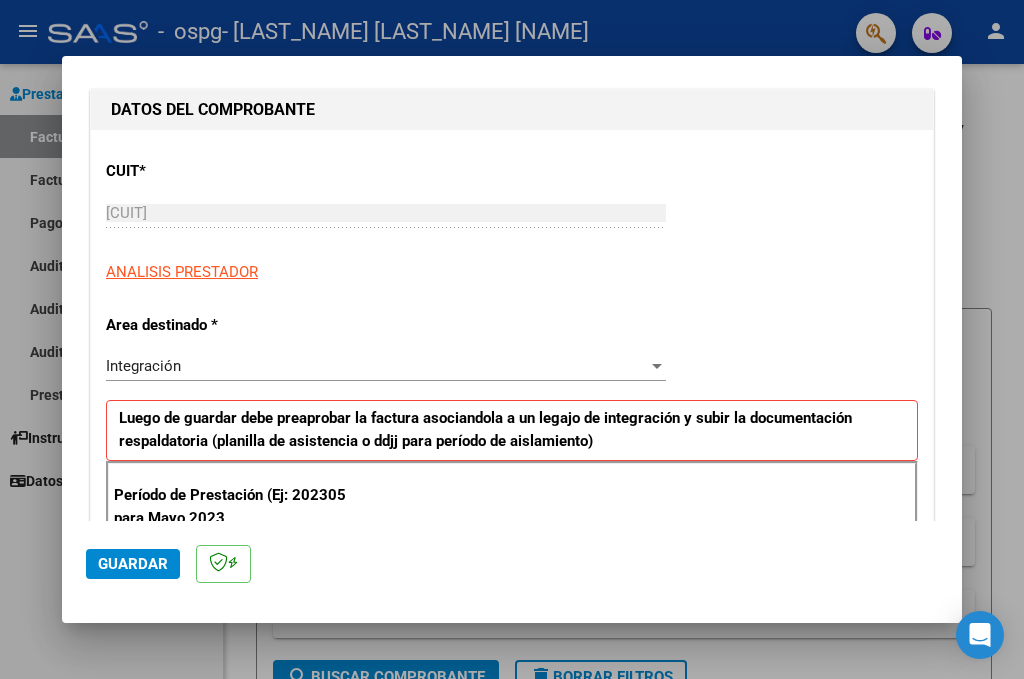 scroll, scrollTop: 400, scrollLeft: 0, axis: vertical 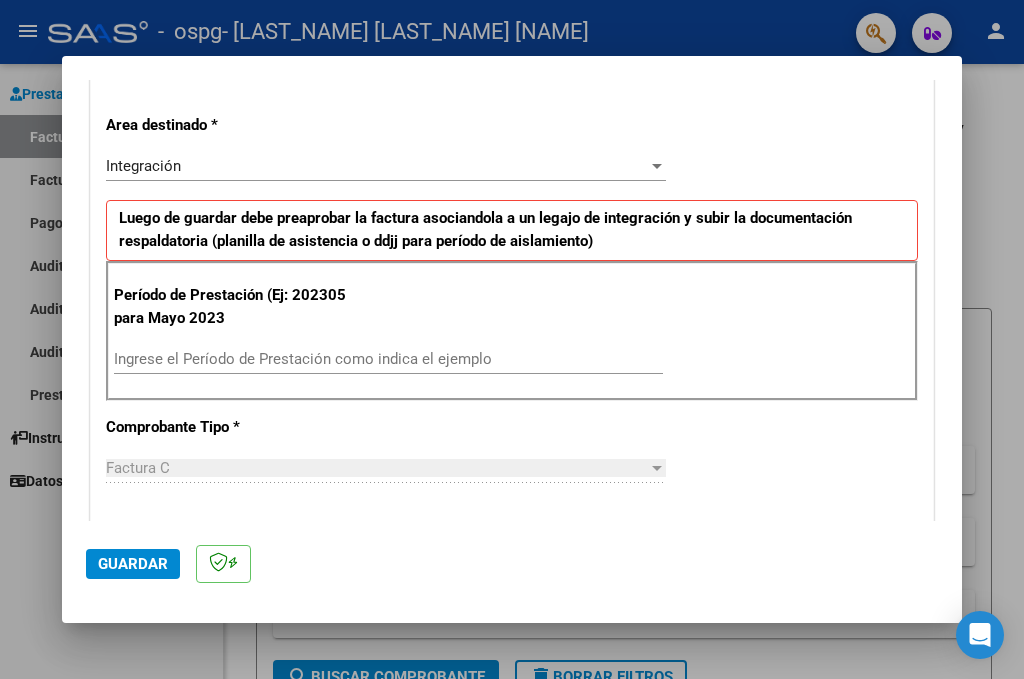 click on "Ingrese el Período de Prestación como indica el ejemplo" at bounding box center [388, 359] 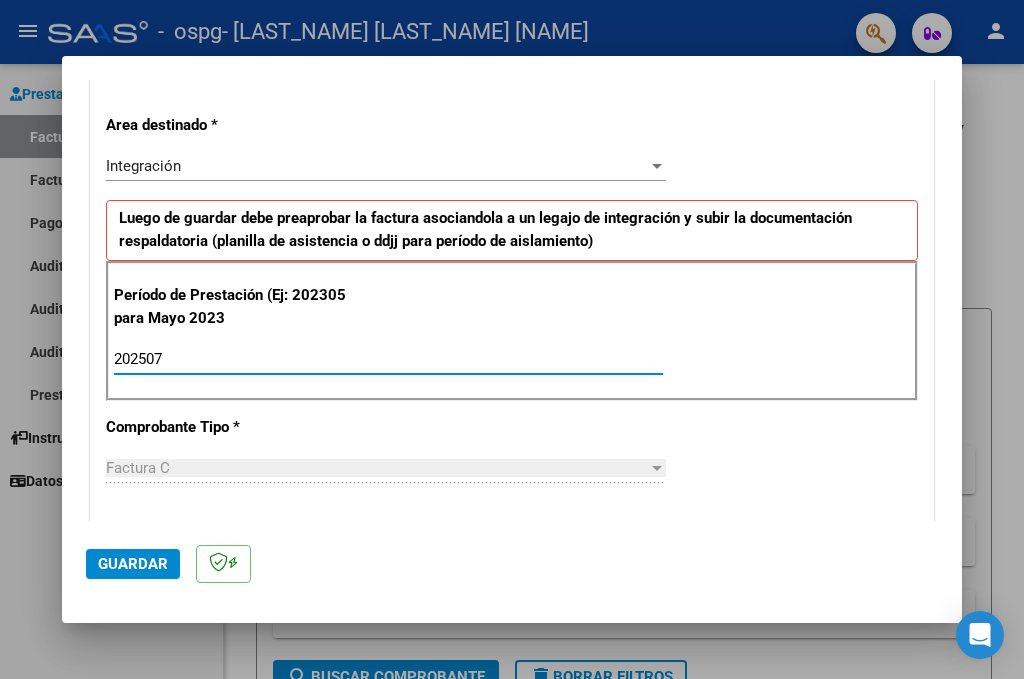 type on "202507" 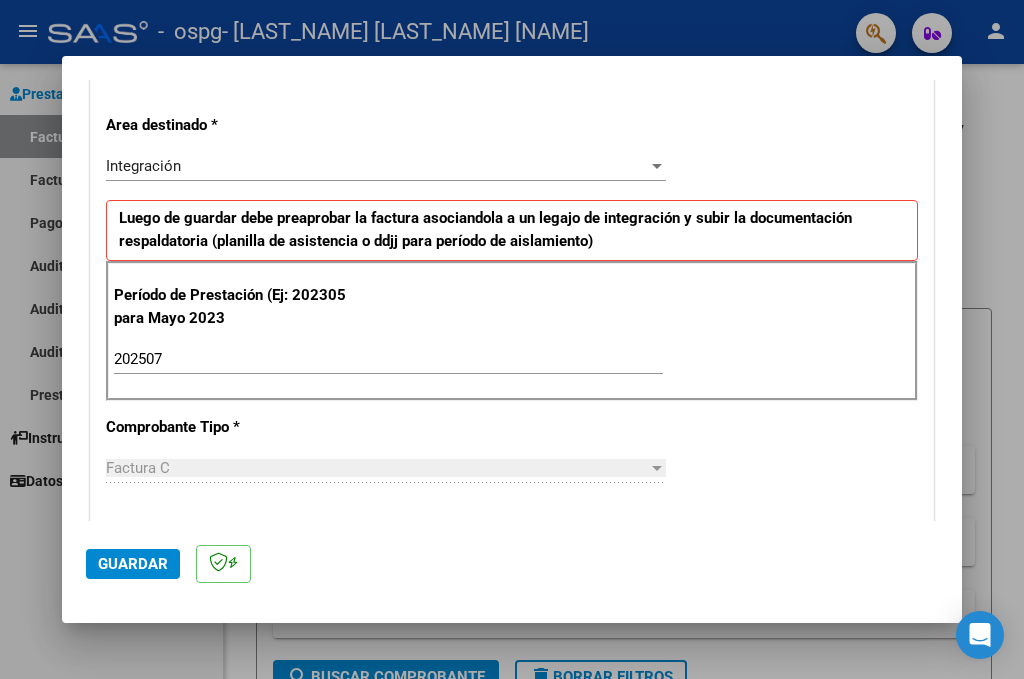 click on "Factura C" at bounding box center (377, 468) 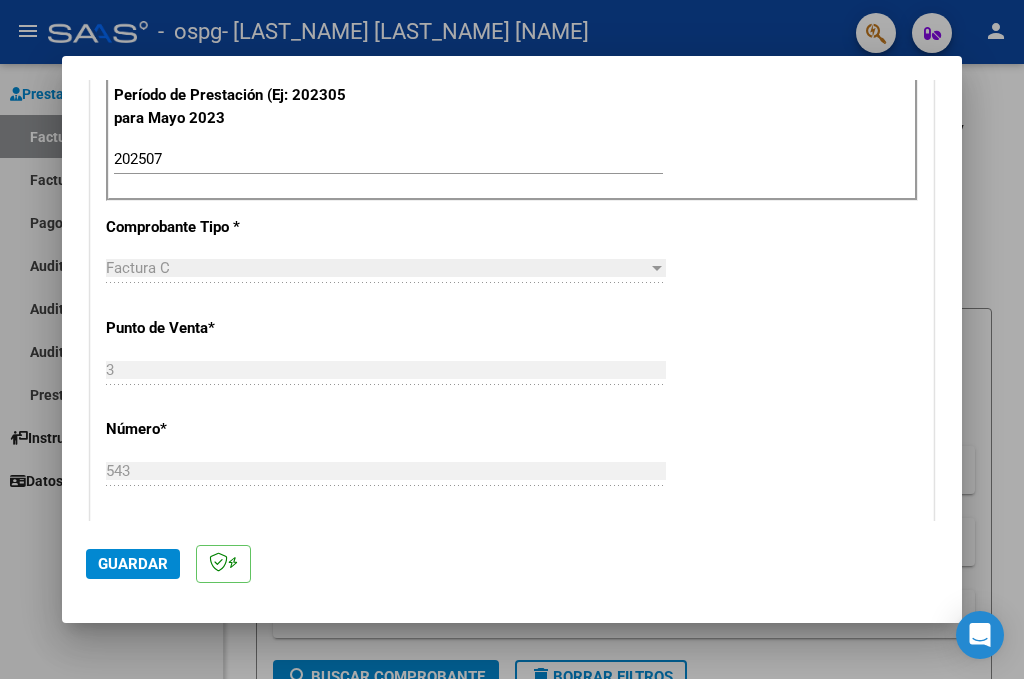 scroll, scrollTop: 700, scrollLeft: 0, axis: vertical 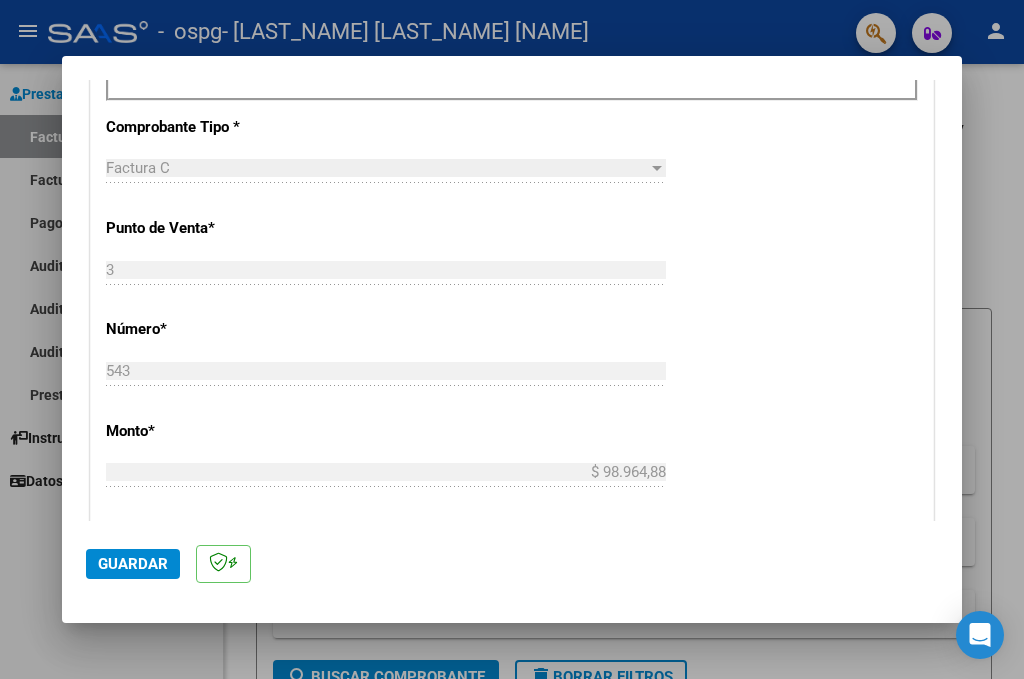 click on "Guardar" 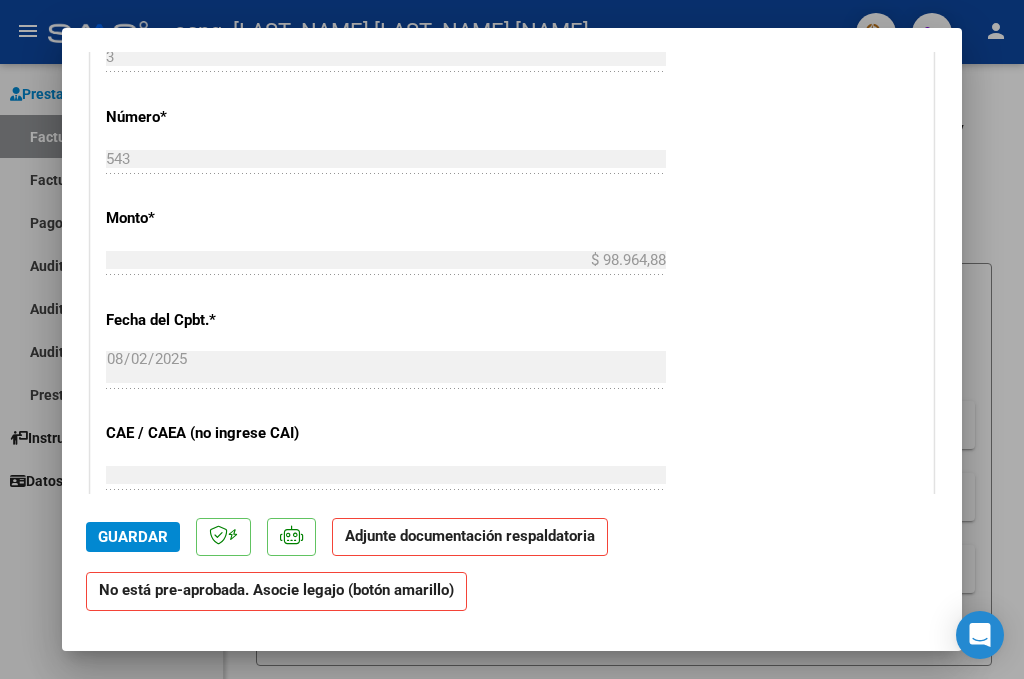 scroll, scrollTop: 1200, scrollLeft: 0, axis: vertical 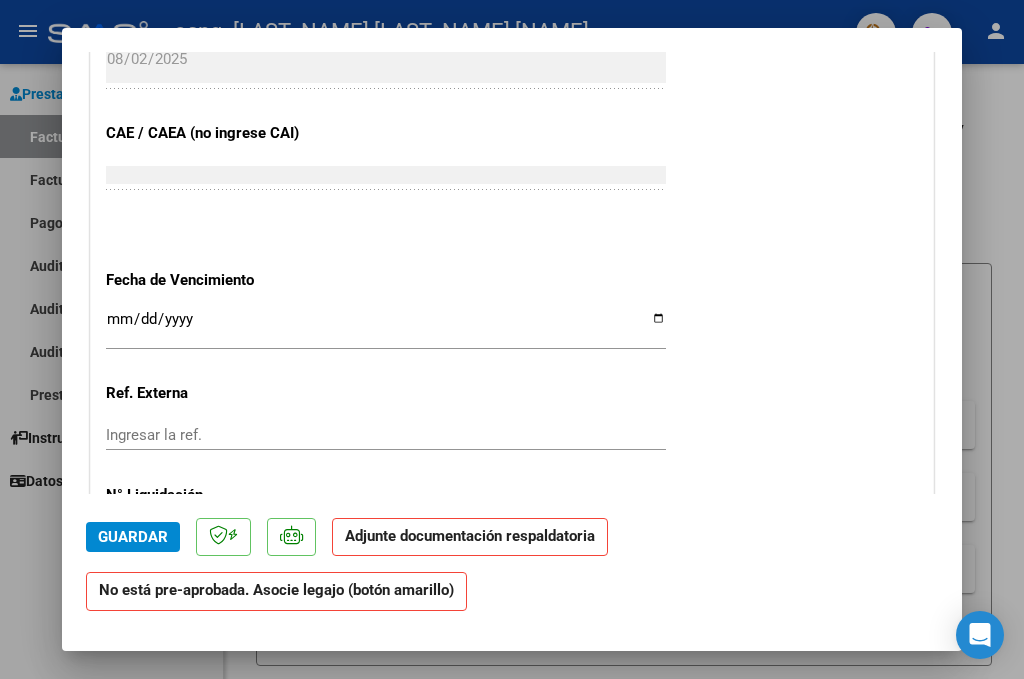 click on "Ingresar la fecha" at bounding box center [386, 327] 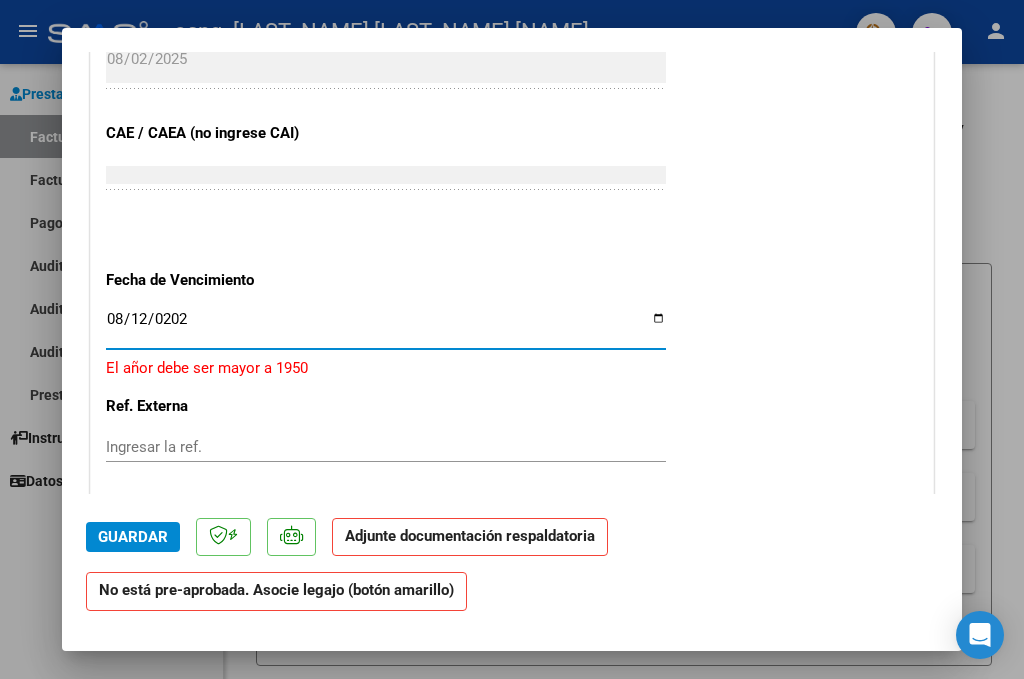 type on "2025-08-12" 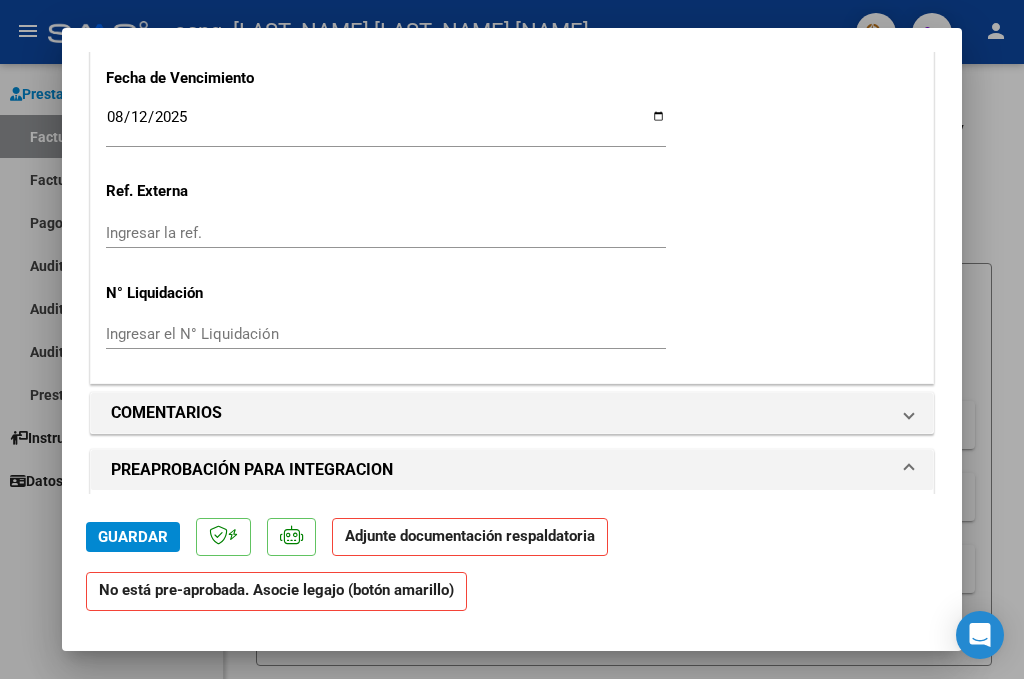 scroll, scrollTop: 1500, scrollLeft: 0, axis: vertical 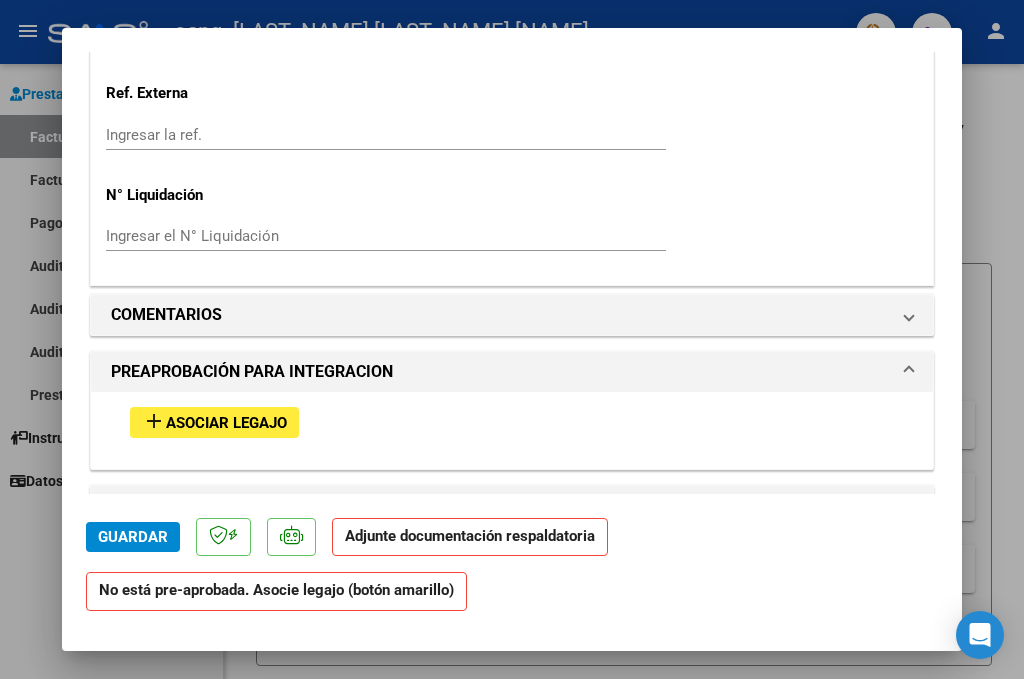 click on "Asociar Legajo" at bounding box center (226, 423) 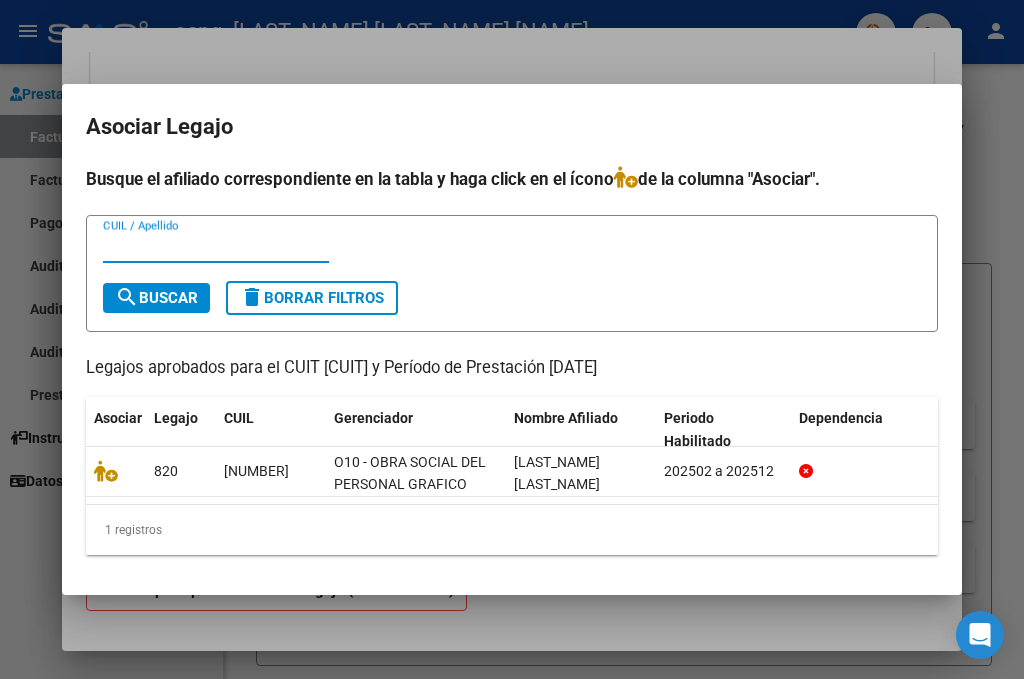 click on "CUIL / Apellido" at bounding box center (216, 247) 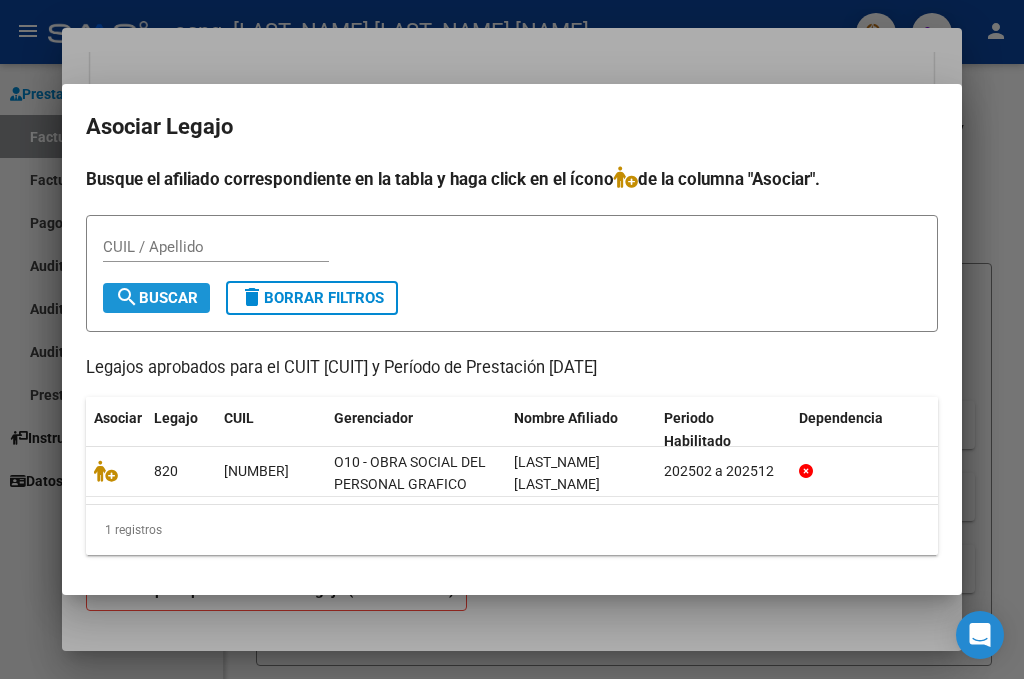 click on "search  Buscar" at bounding box center (156, 298) 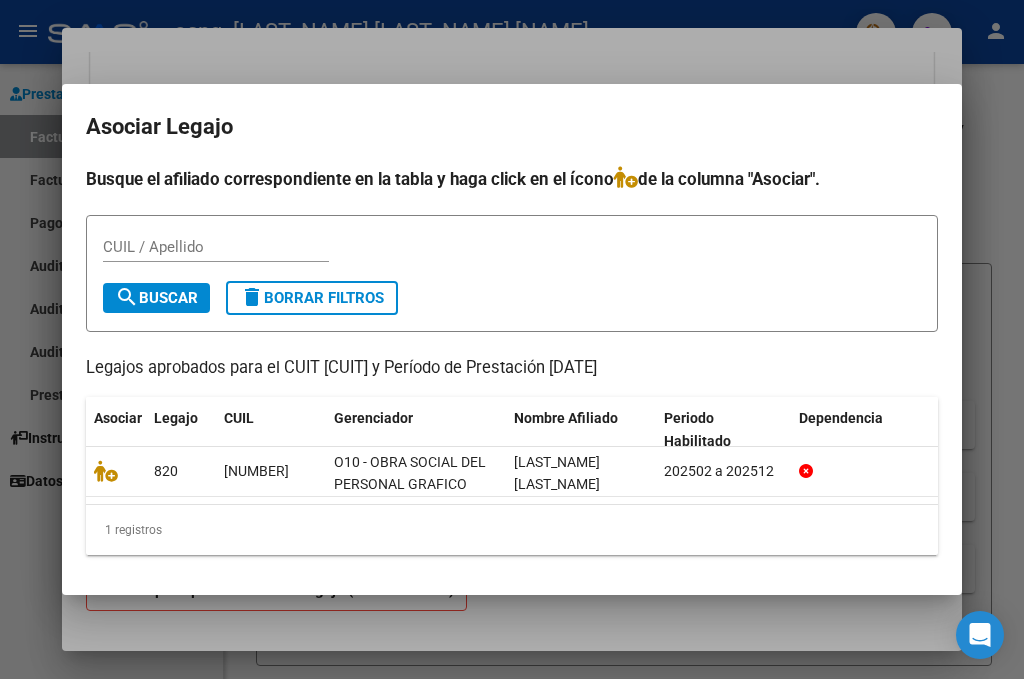 click on "CUIL / Apellido" at bounding box center [216, 247] 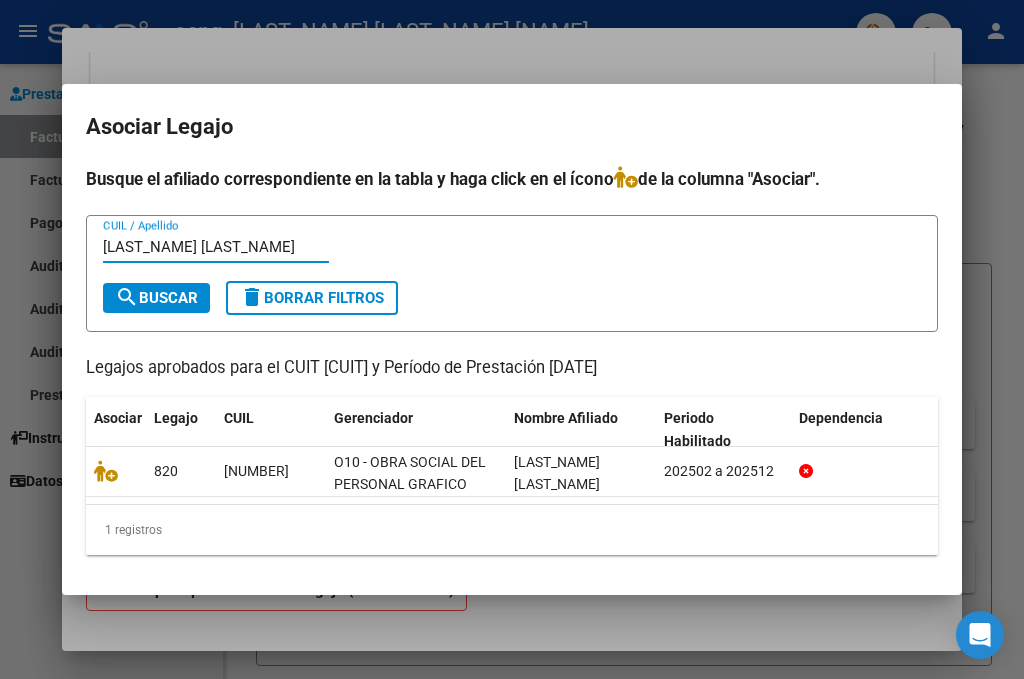 type on "[LAST_NAME] [LAST_NAME]" 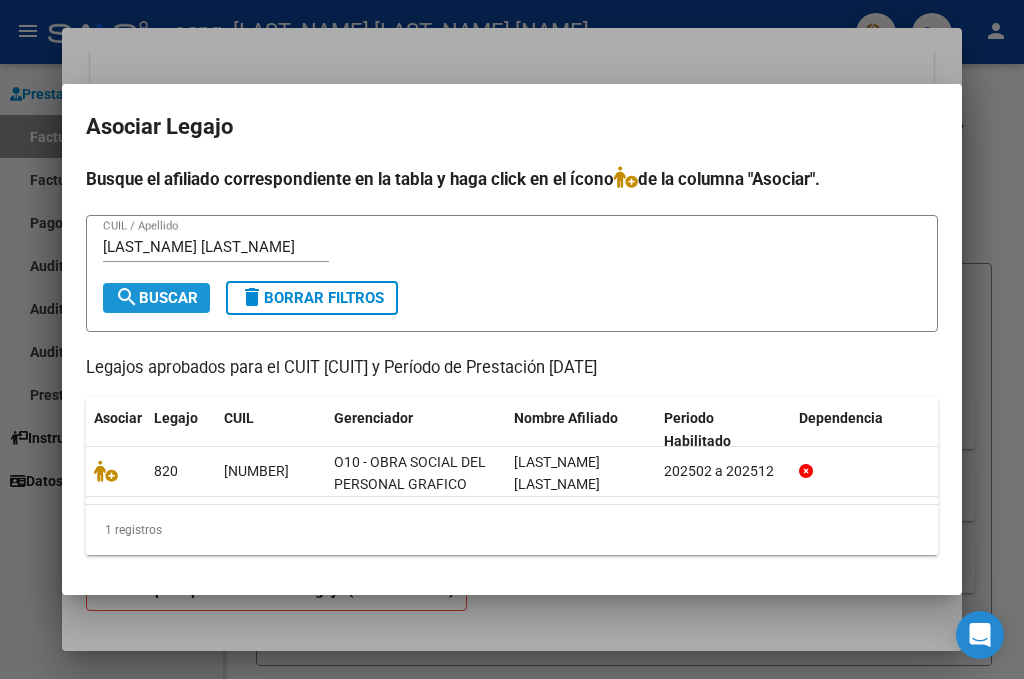 click on "search  Buscar" at bounding box center (156, 298) 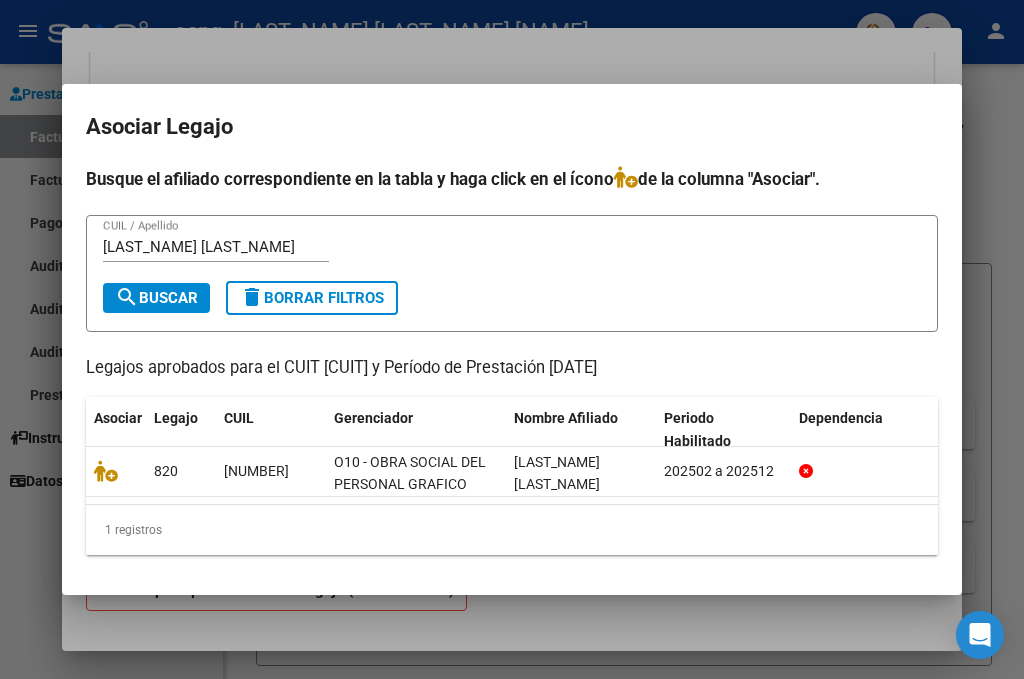 click on "search  Buscar" at bounding box center (156, 298) 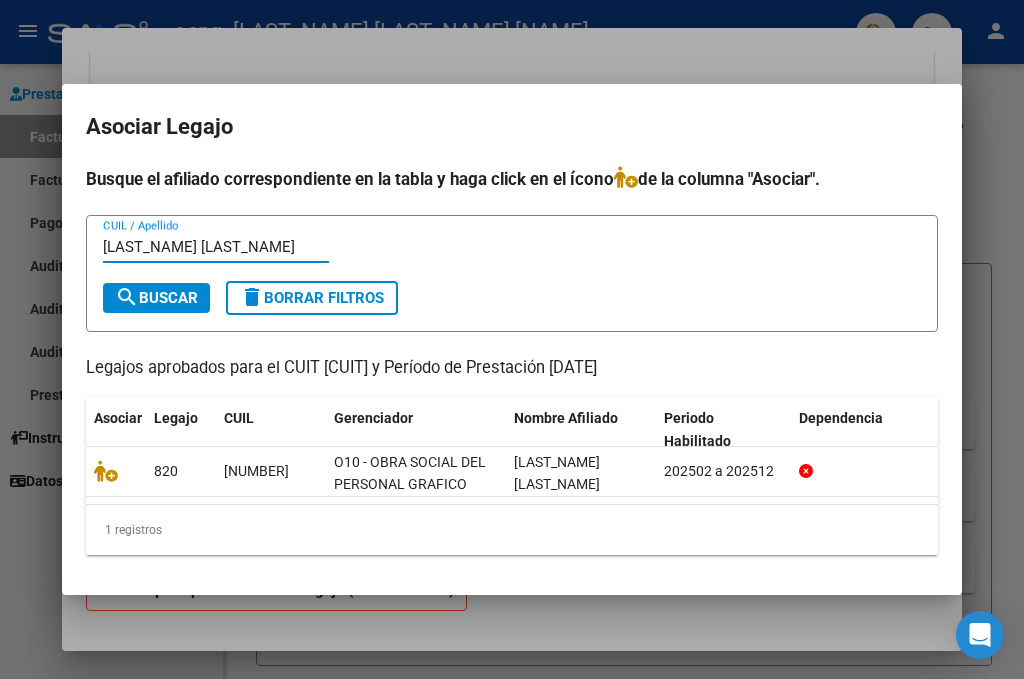 drag, startPoint x: 231, startPoint y: 241, endPoint x: 79, endPoint y: 232, distance: 152.26622 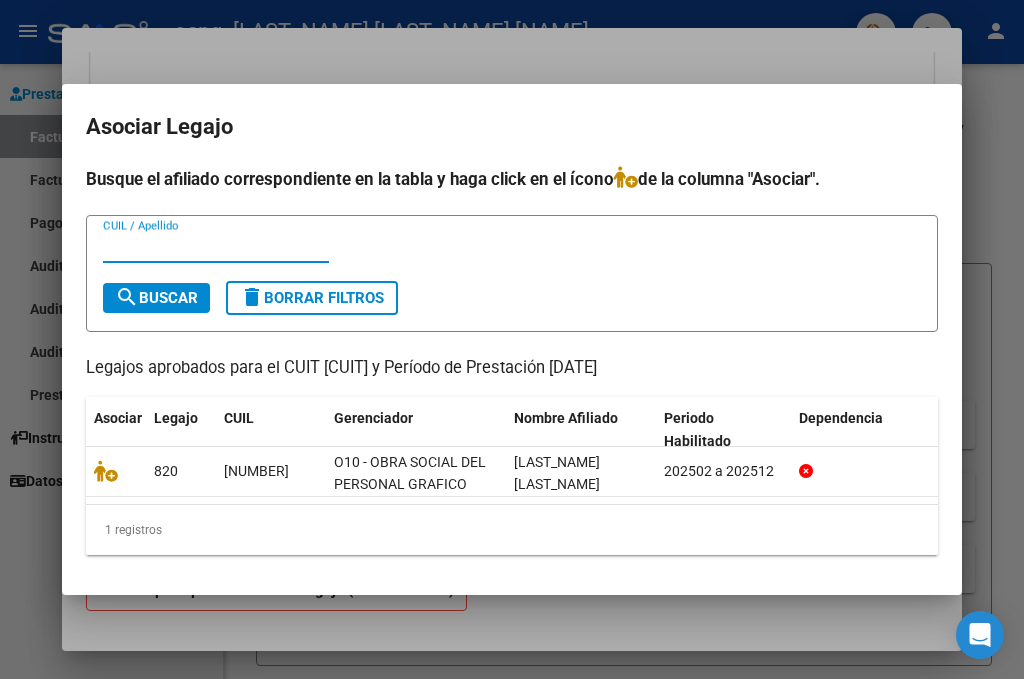 type 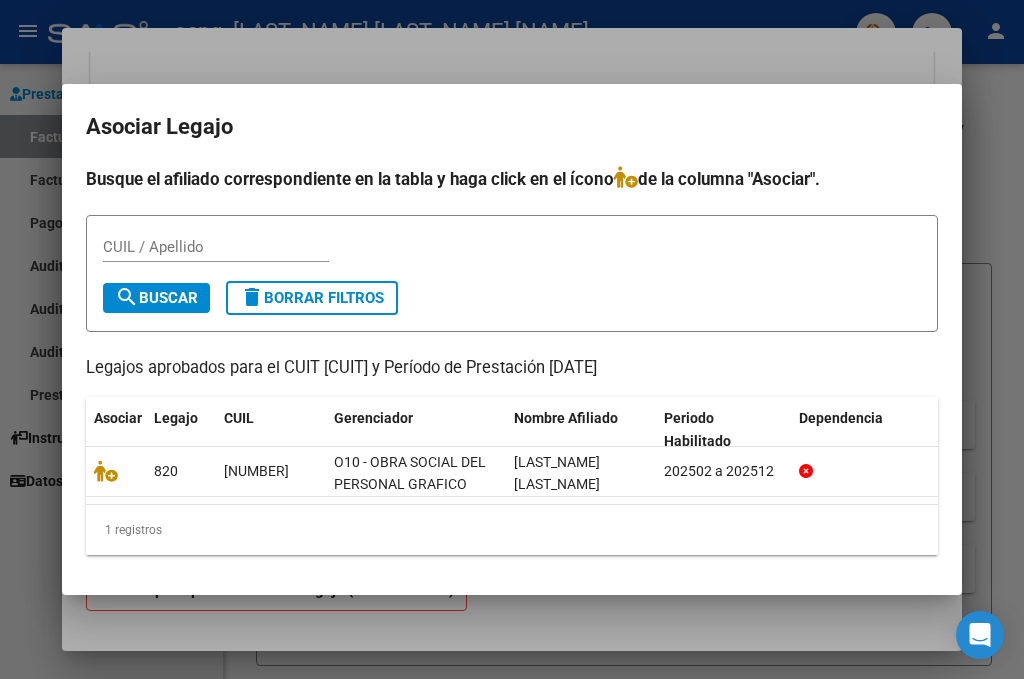 scroll, scrollTop: 0, scrollLeft: 3, axis: horizontal 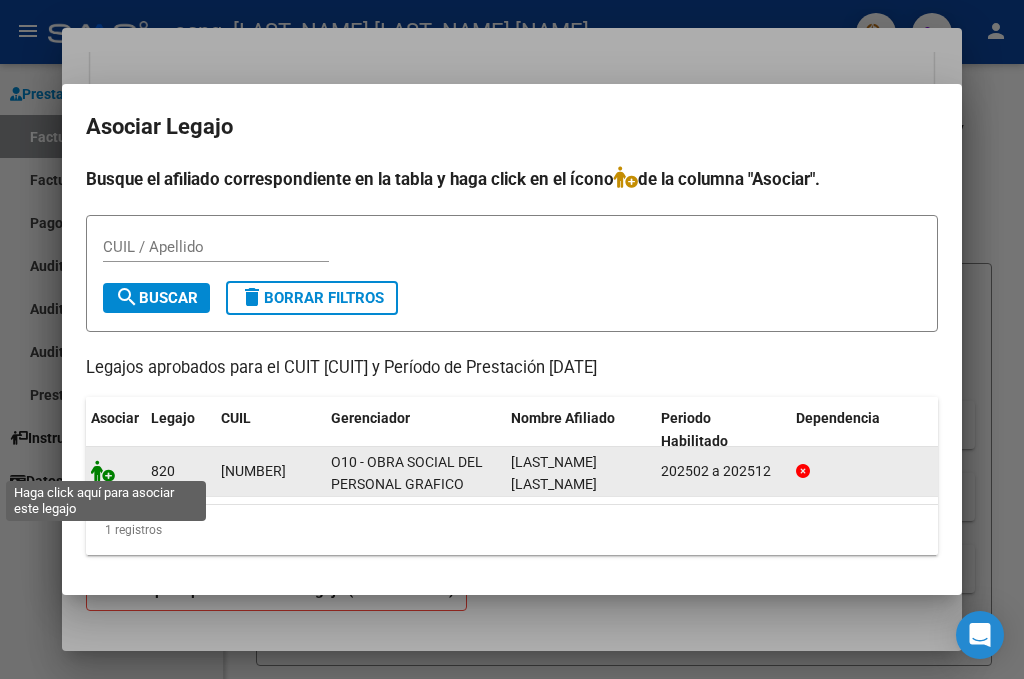 click 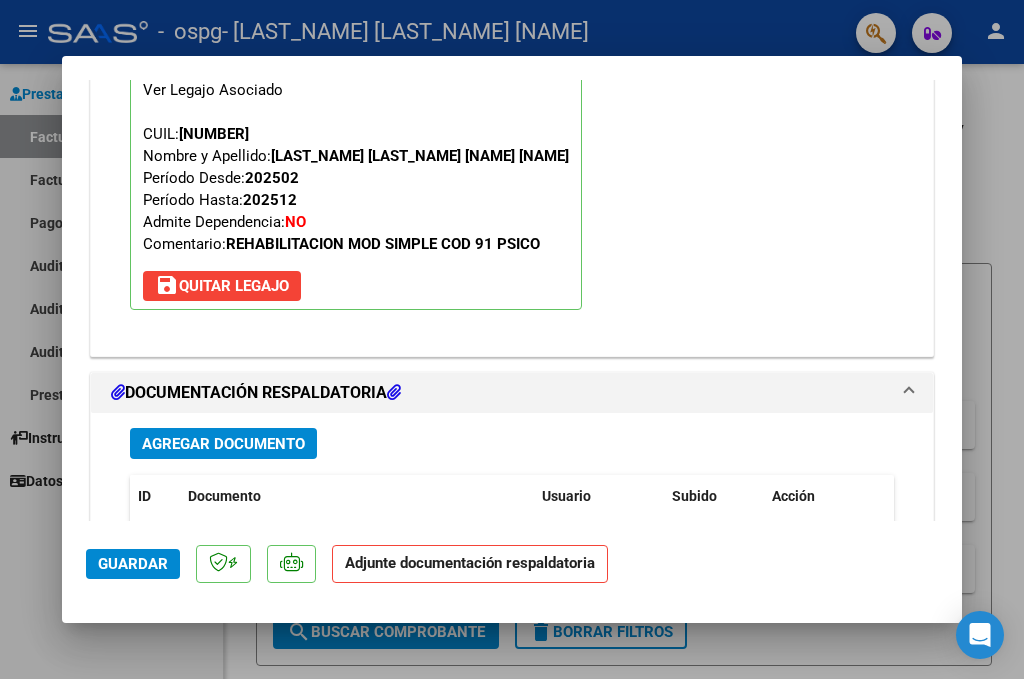 scroll, scrollTop: 2052, scrollLeft: 0, axis: vertical 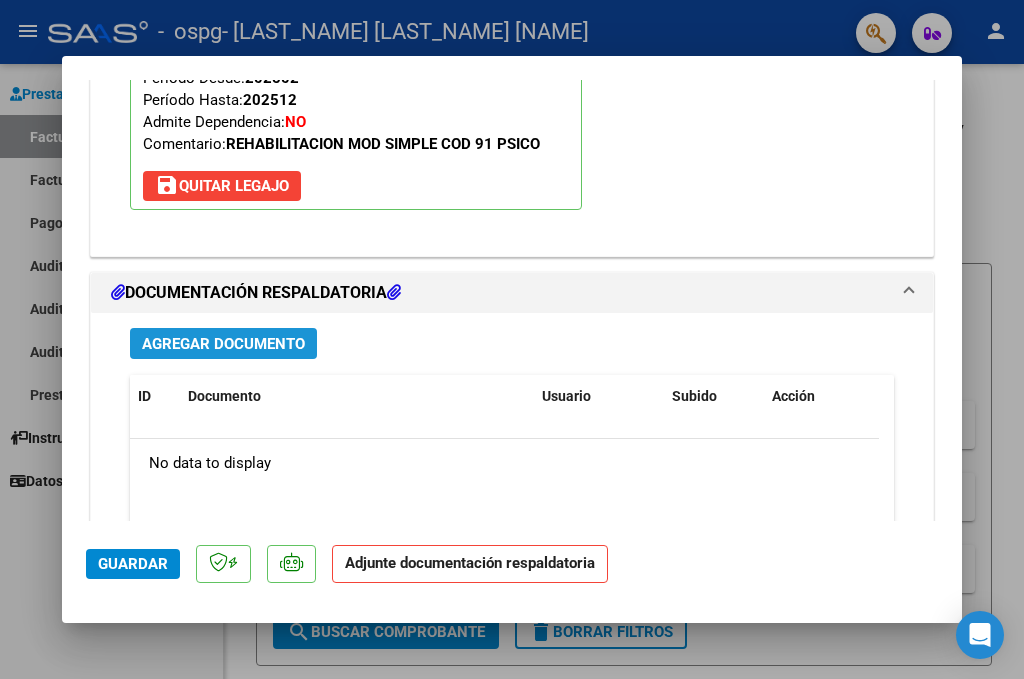 click on "Agregar Documento" at bounding box center (223, 344) 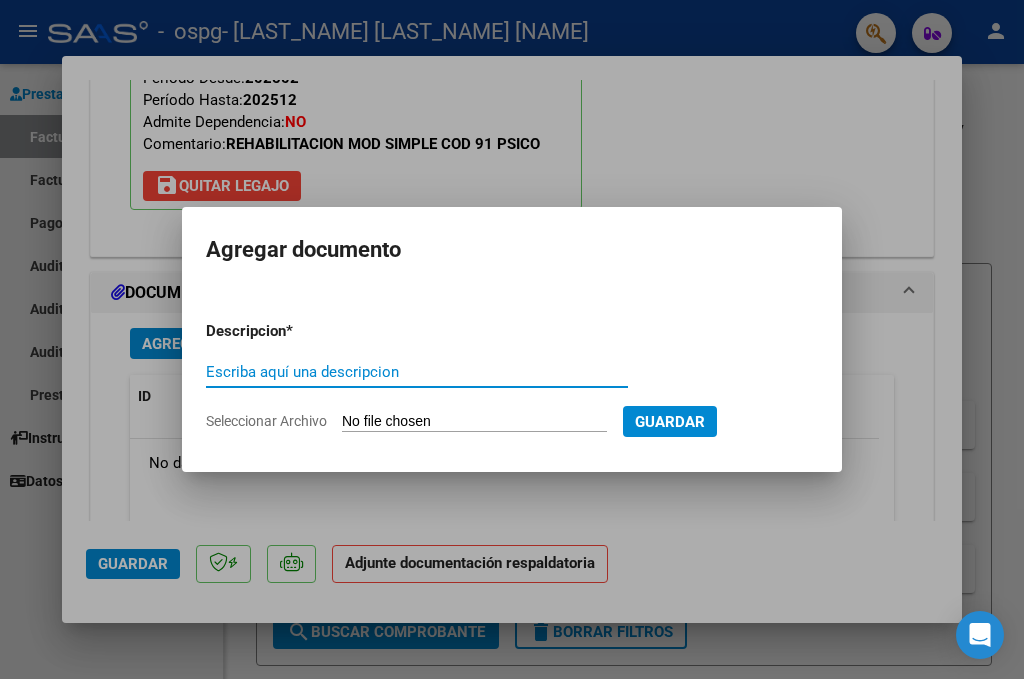 click on "Seleccionar Archivo" at bounding box center (474, 422) 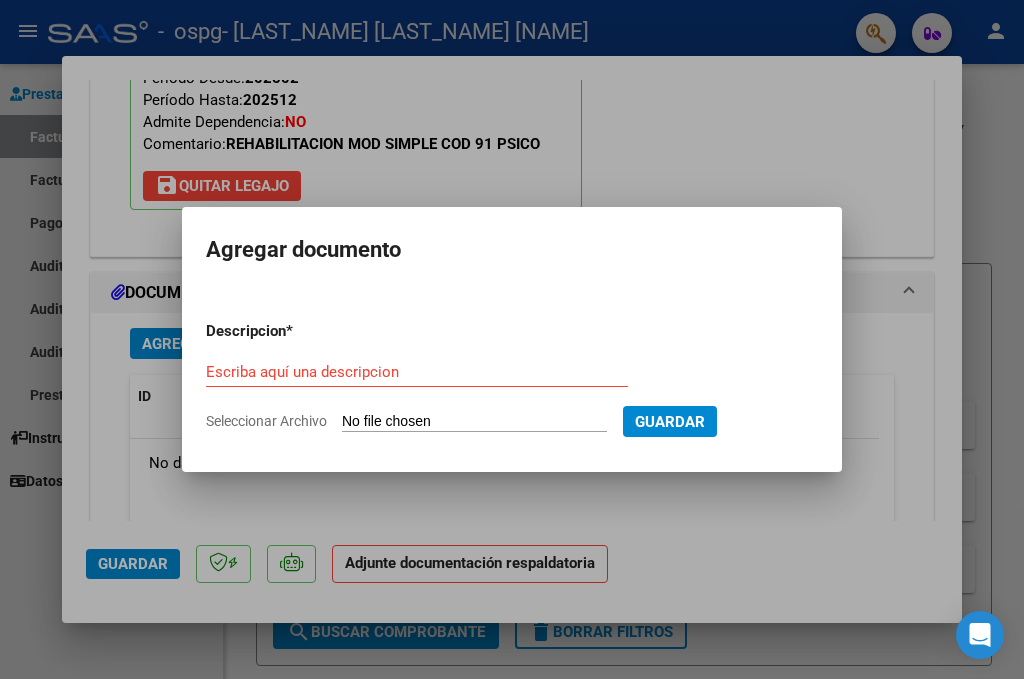 type on "C:\fakepath\[NAME].pdf" 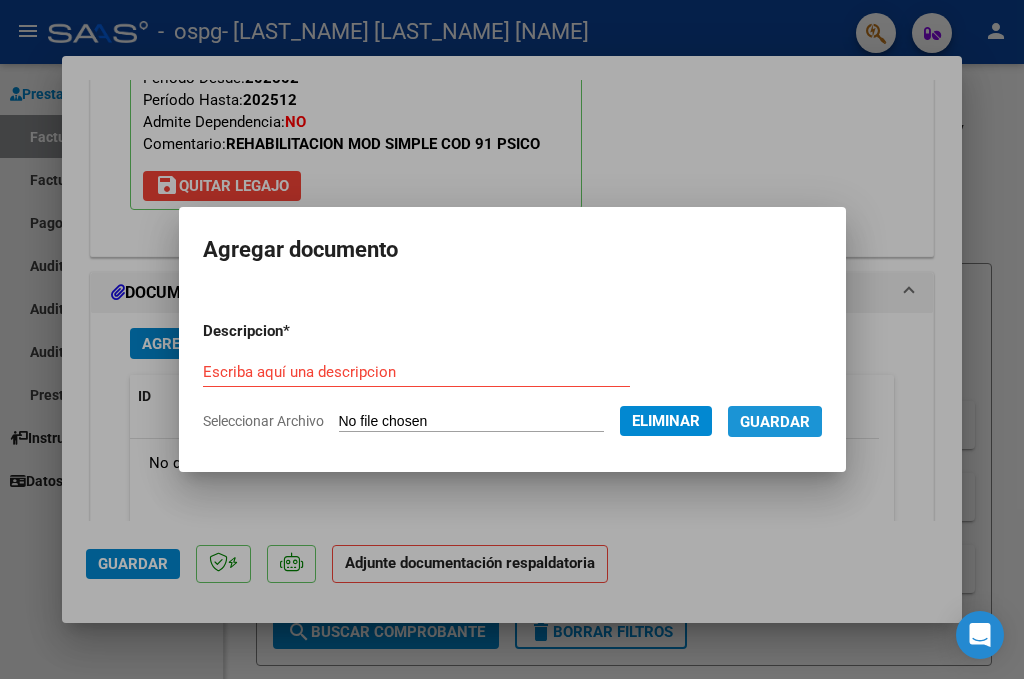click on "Guardar" at bounding box center [775, 422] 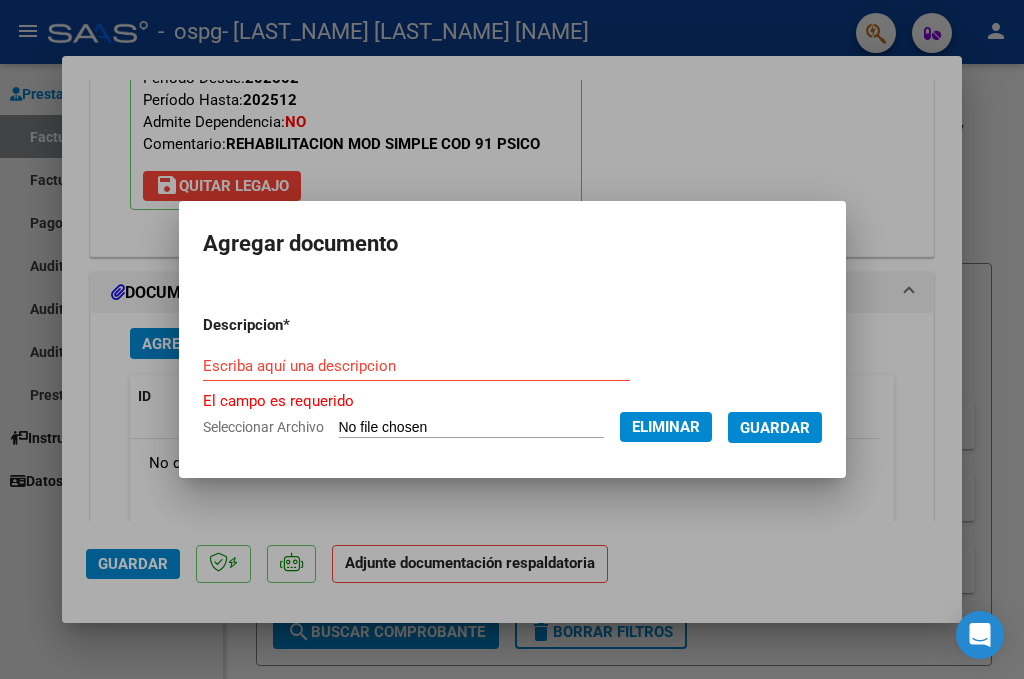 click on "Guardar" at bounding box center [775, 428] 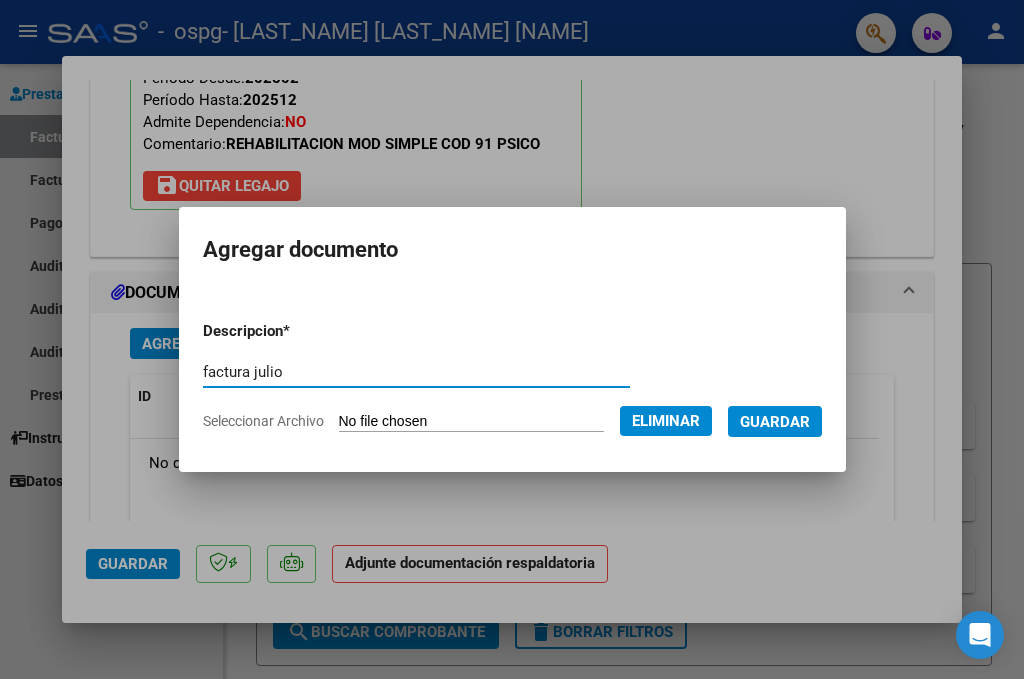type on "factura julio" 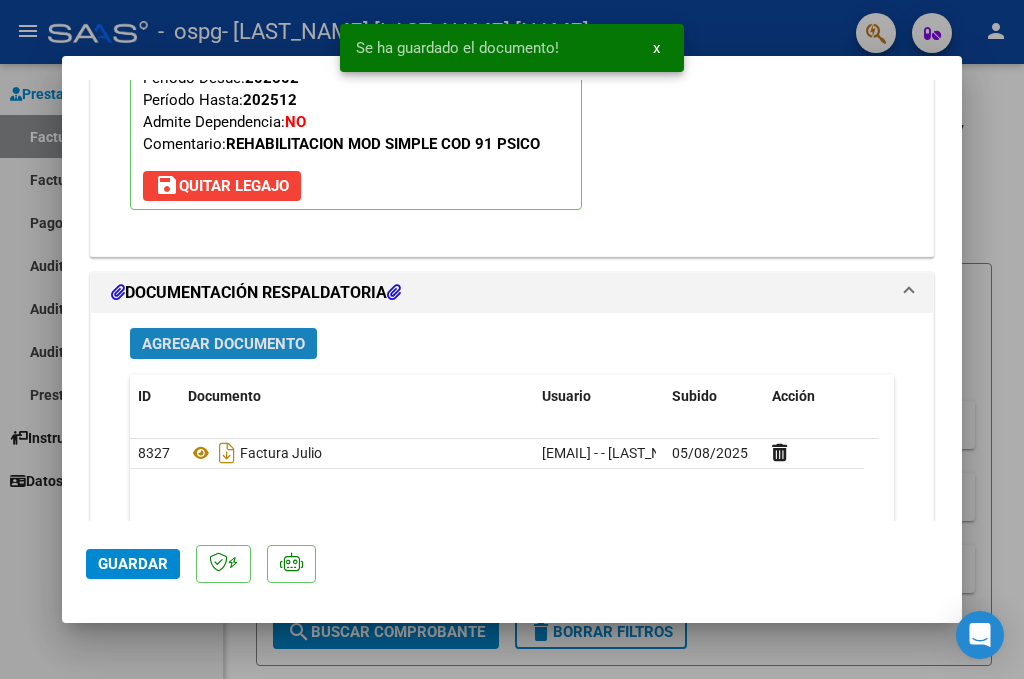 click on "Agregar Documento ID Documento Usuario Subido Acción 8327  Factura Julio   [EMAIL] - - [LAST_NAME] [LAST_NAME]   05/08/2025   1 total   1" at bounding box center [512, 509] 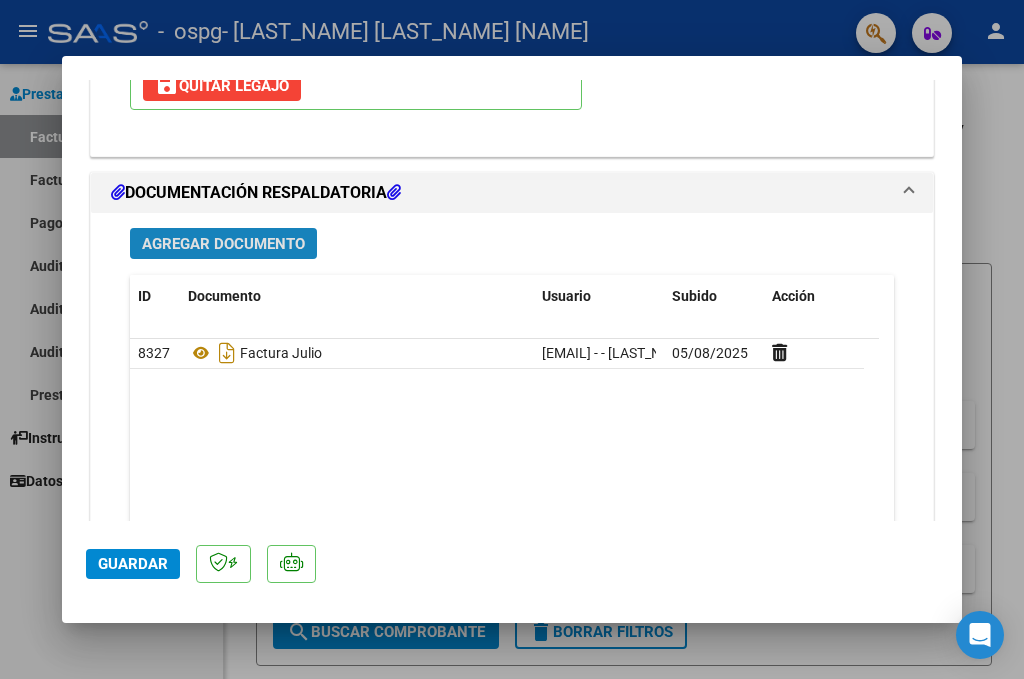 click on "Agregar Documento" at bounding box center [223, 244] 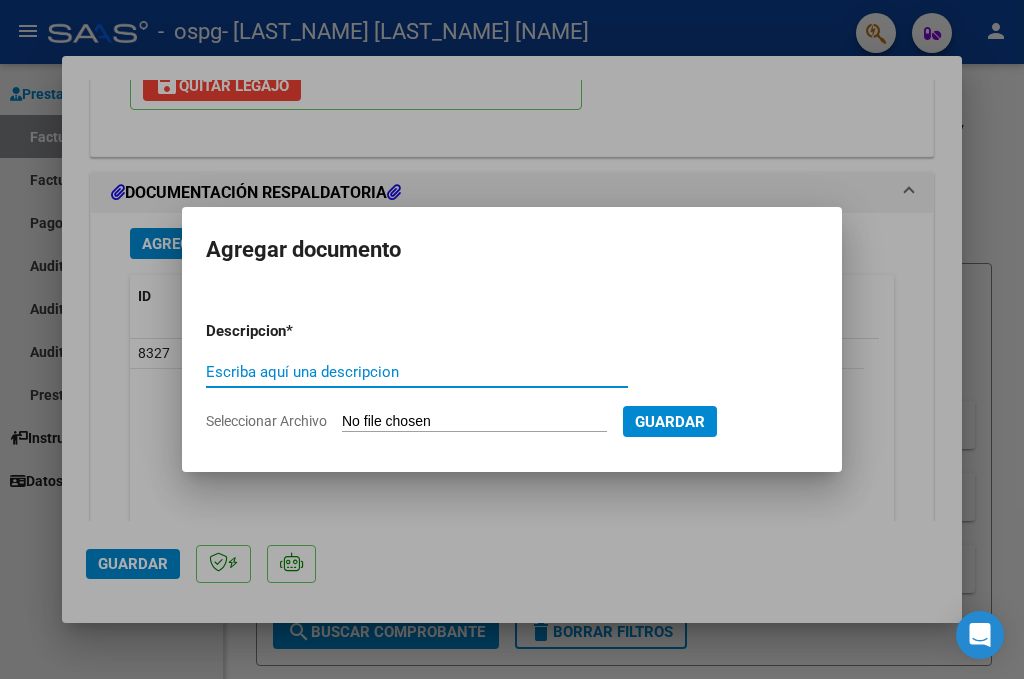 click on "Escriba aquí una descripcion" at bounding box center (417, 372) 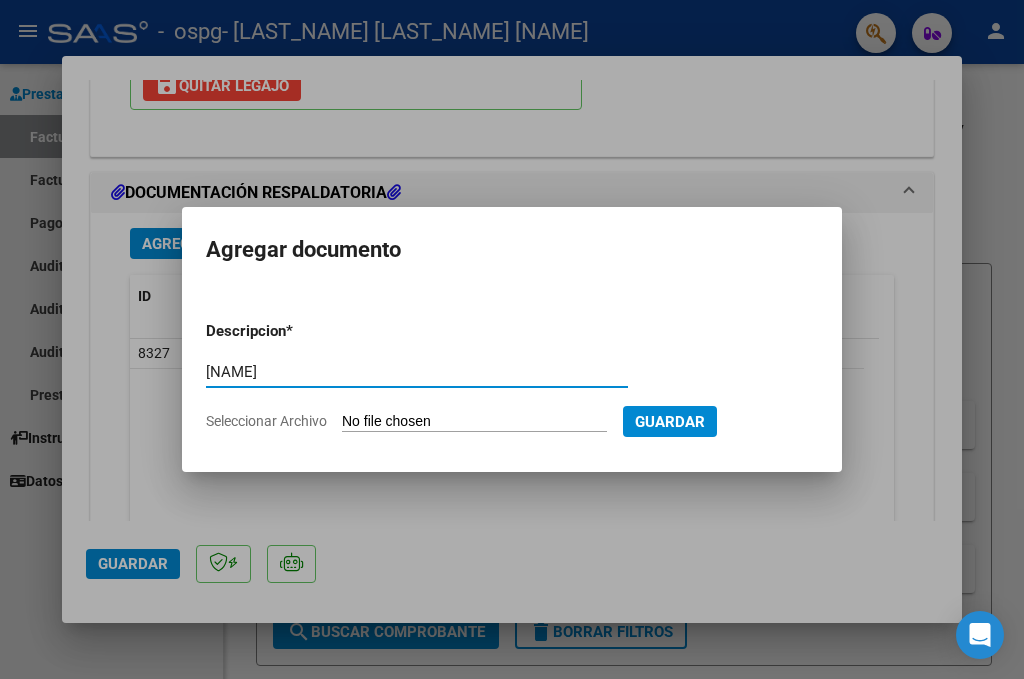 type on "[NAME]" 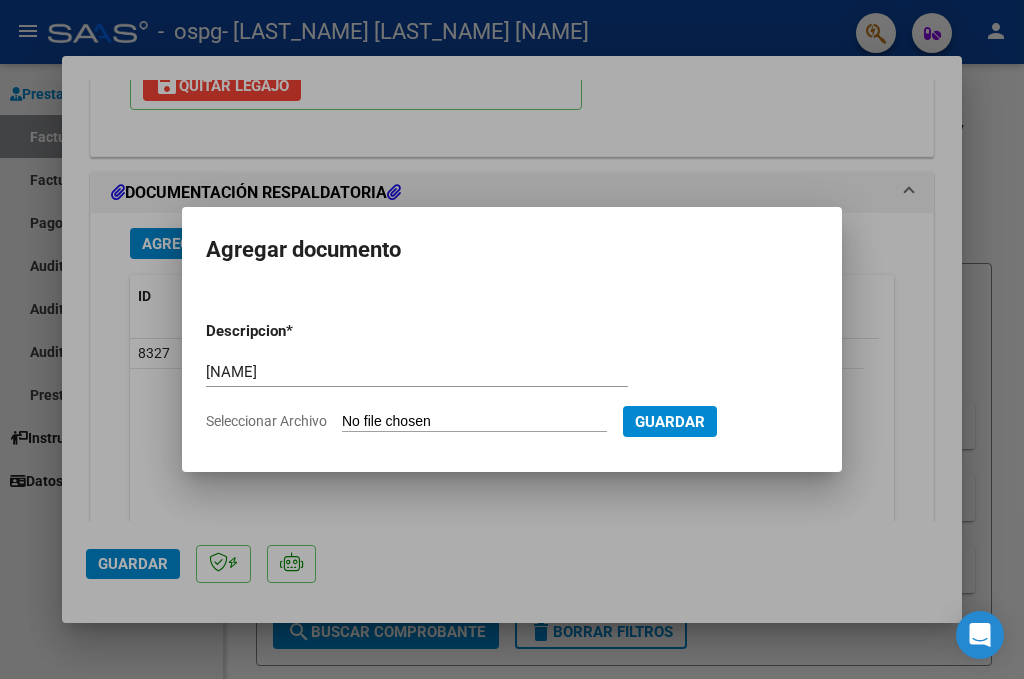 type on "C:\fakepath\[NAME] [NAME] [DATE].pdf" 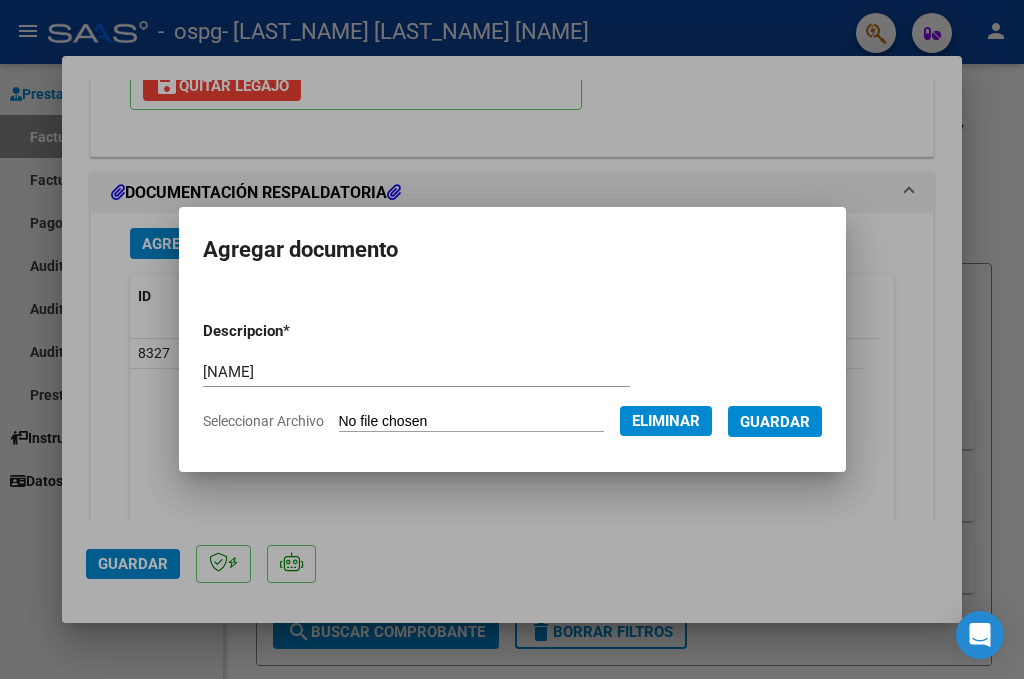 click on "Guardar" at bounding box center [775, 422] 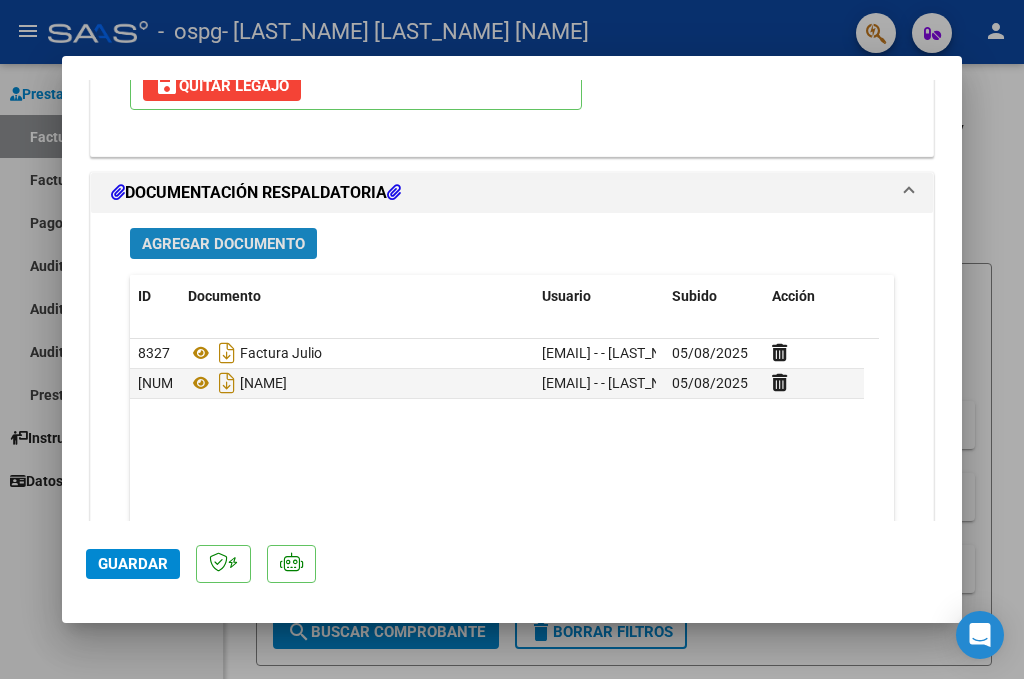 click on "Agregar Documento" at bounding box center [223, 244] 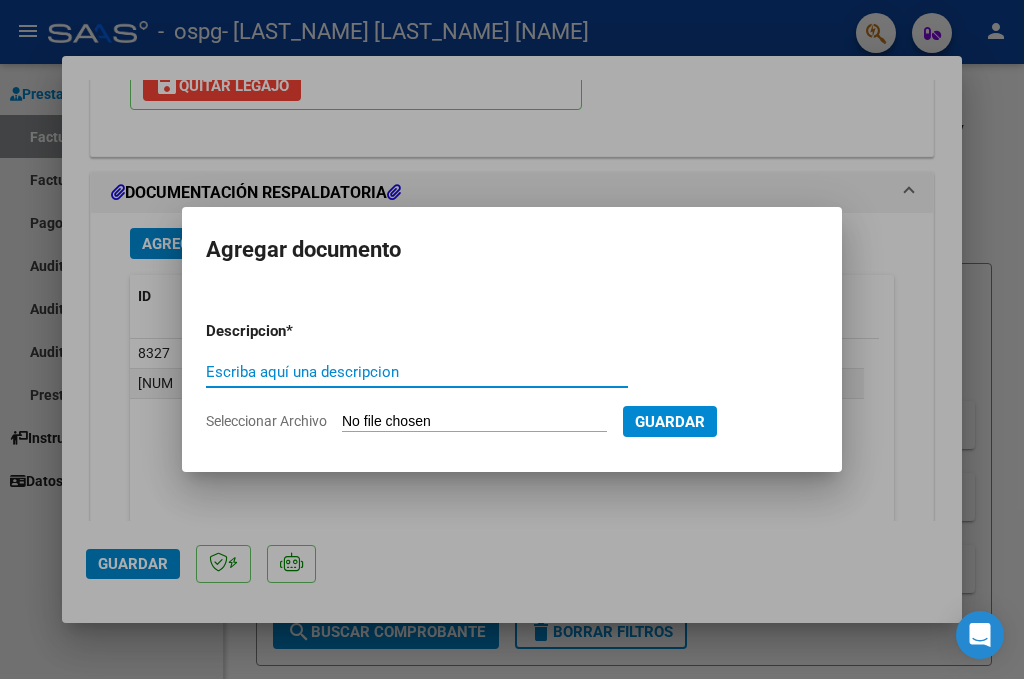 click on "Escriba aquí una descripcion" at bounding box center (417, 372) 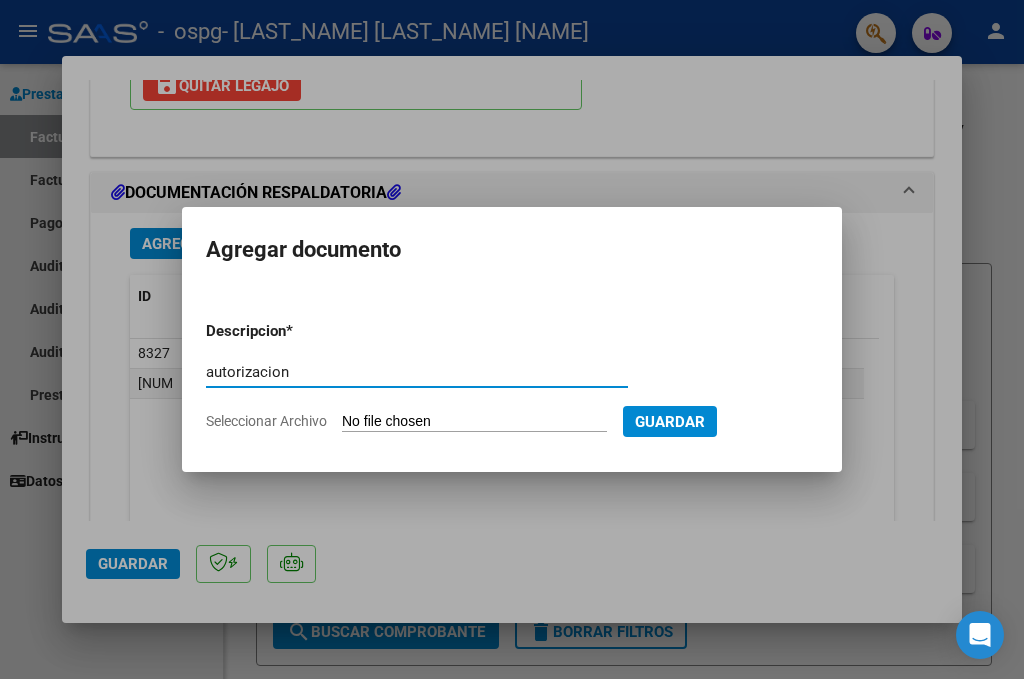 type on "autorizacion" 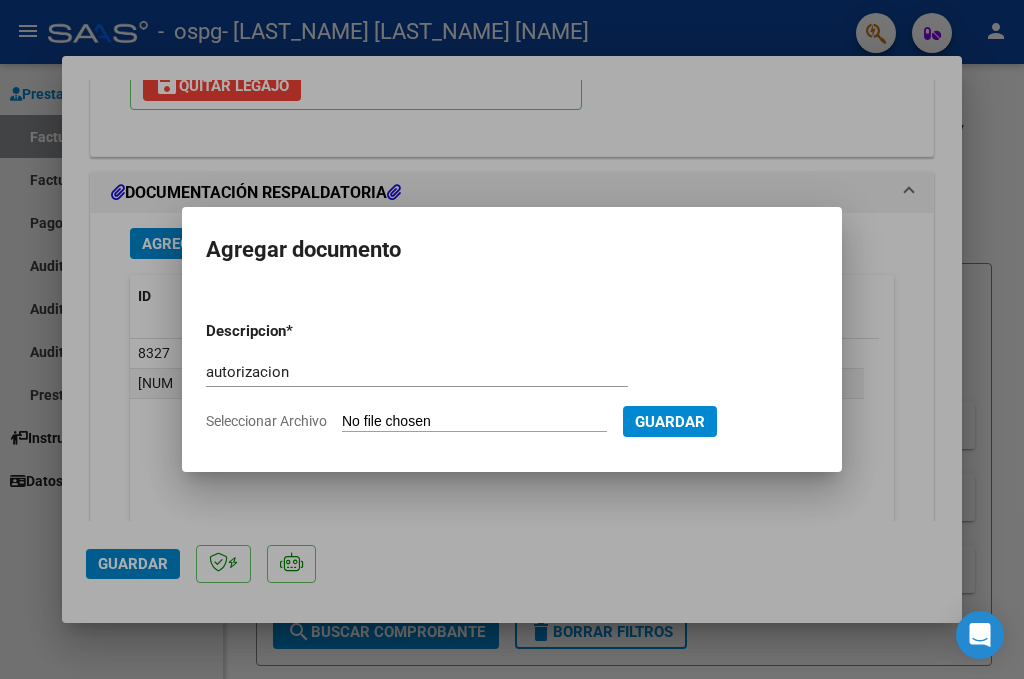 type on "C:\fakepath\[NAME] [NAME] [DATE].pdf" 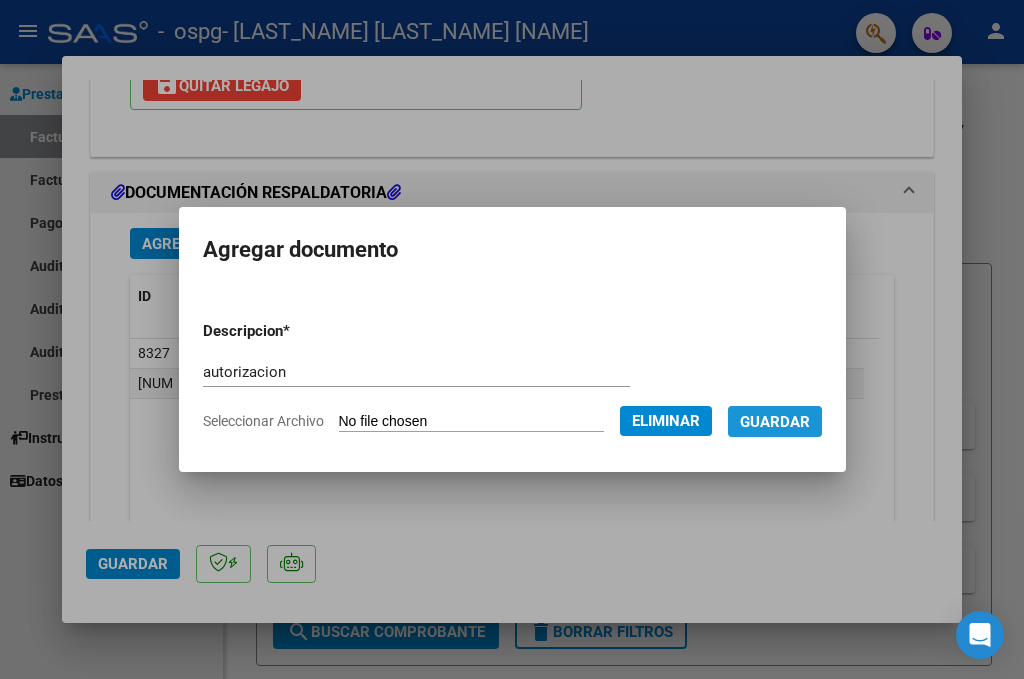 click on "Guardar" at bounding box center (775, 422) 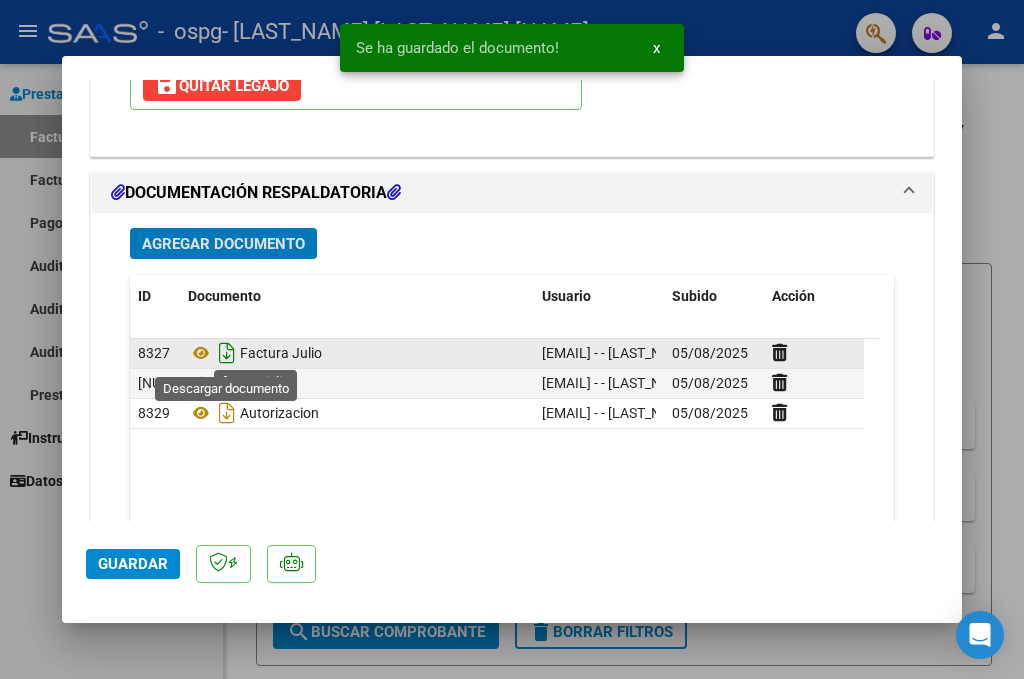 click 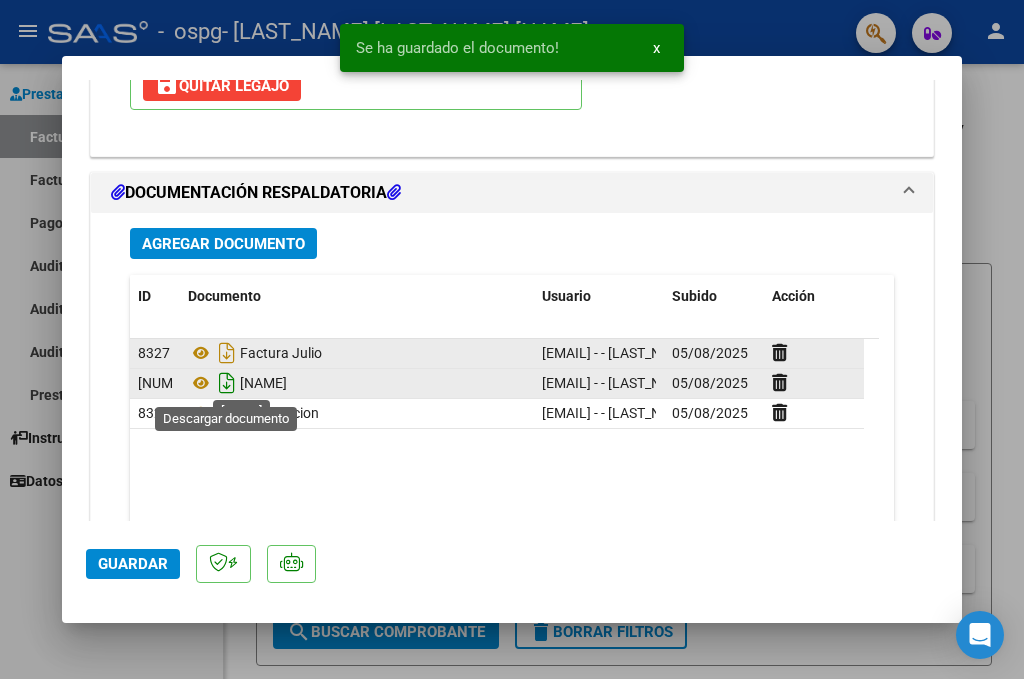 click 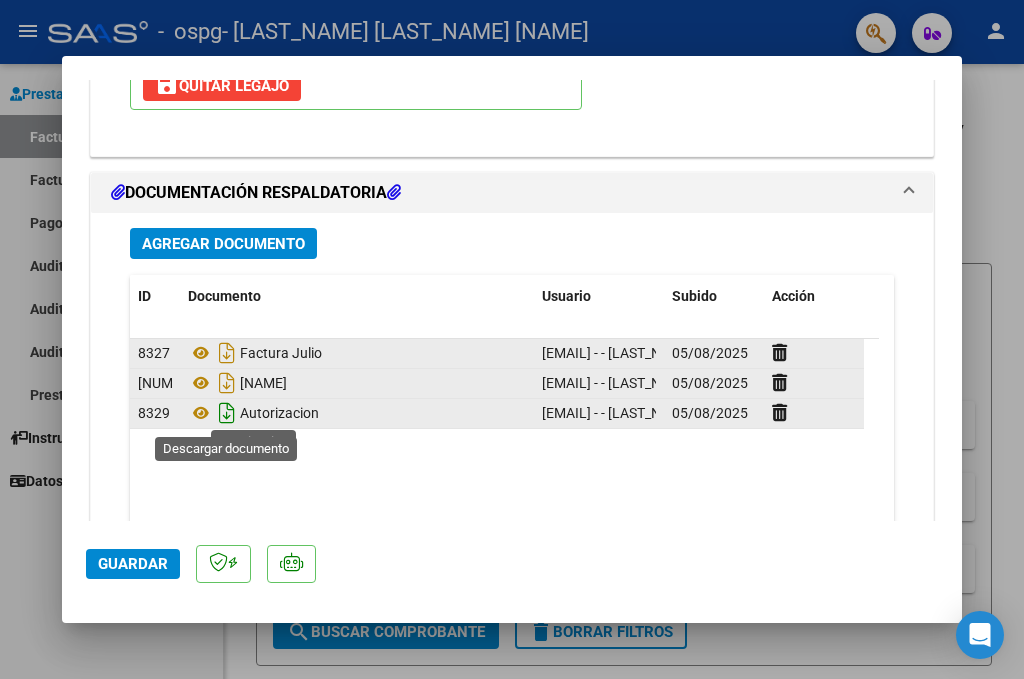 click 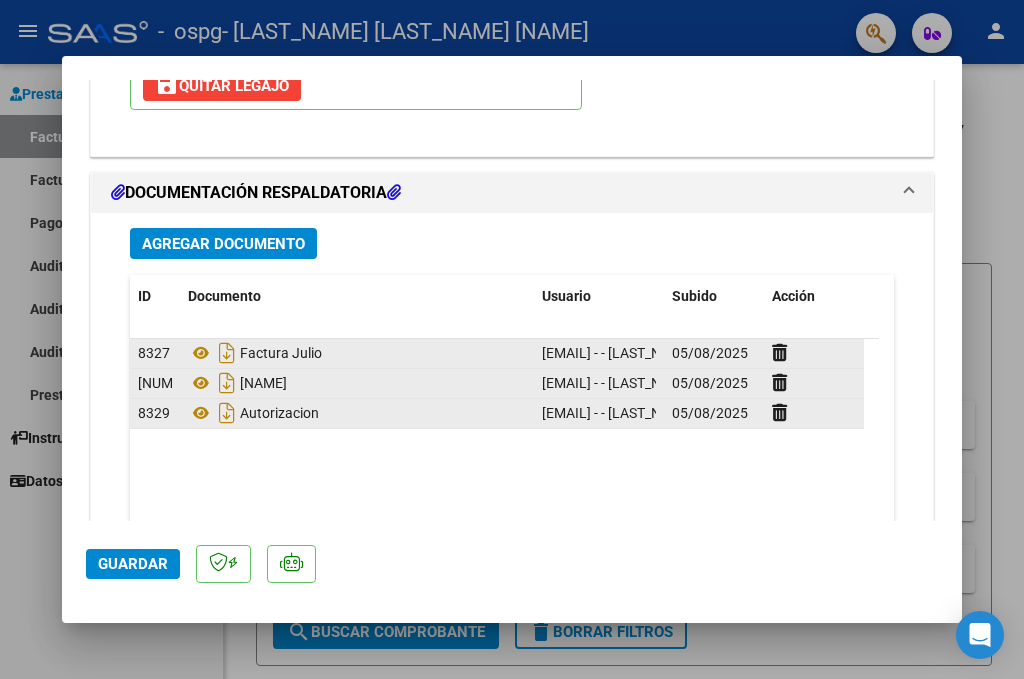 click on "Guardar" 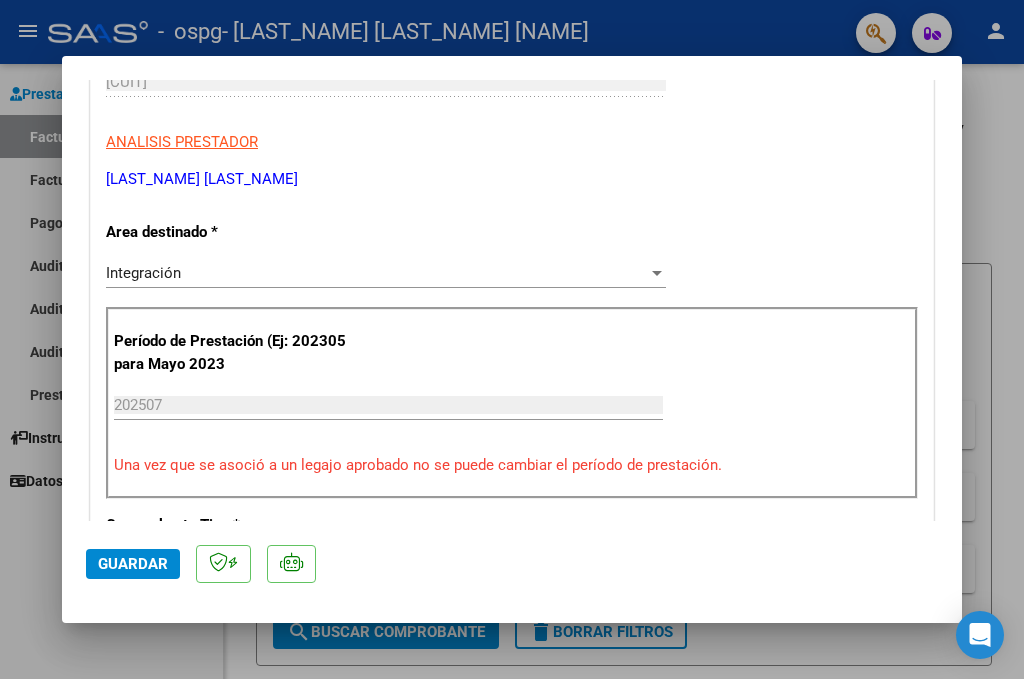 scroll, scrollTop: 0, scrollLeft: 0, axis: both 